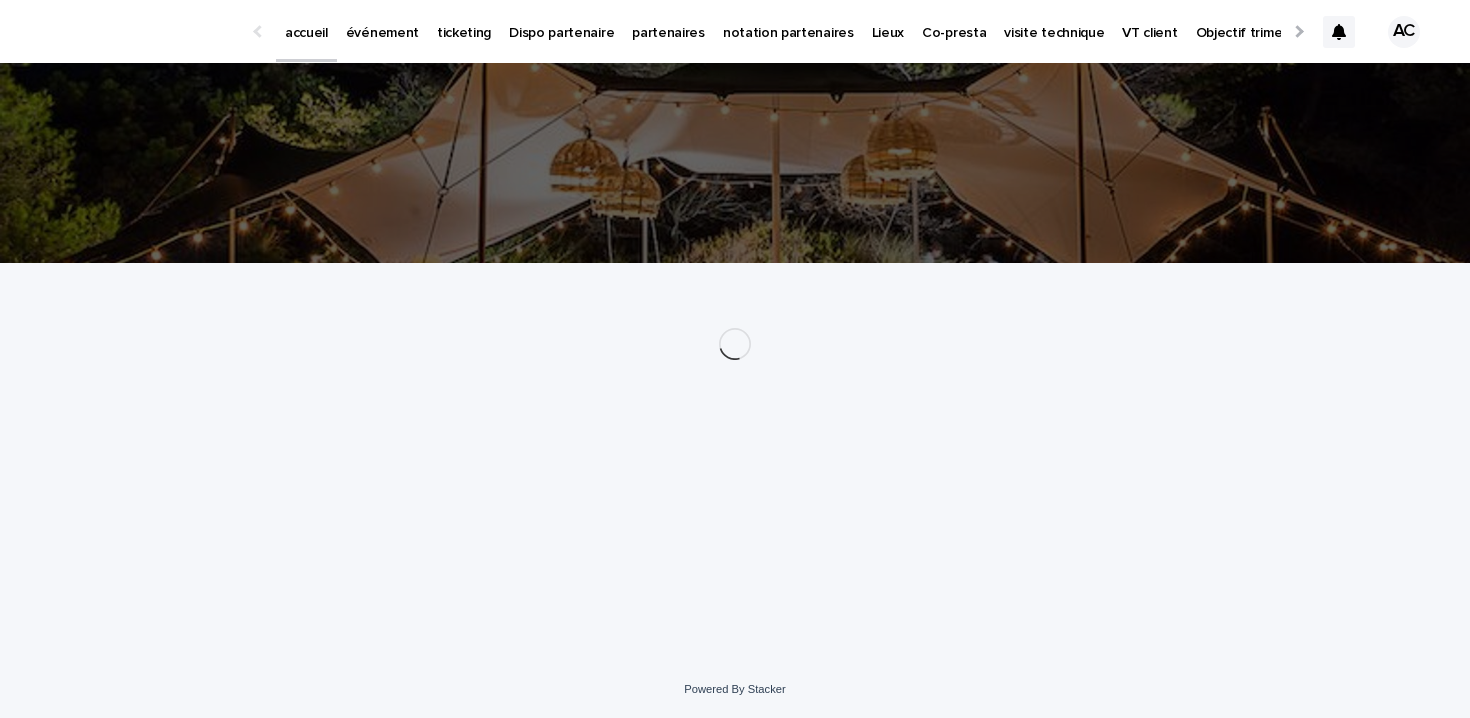 scroll, scrollTop: 0, scrollLeft: 0, axis: both 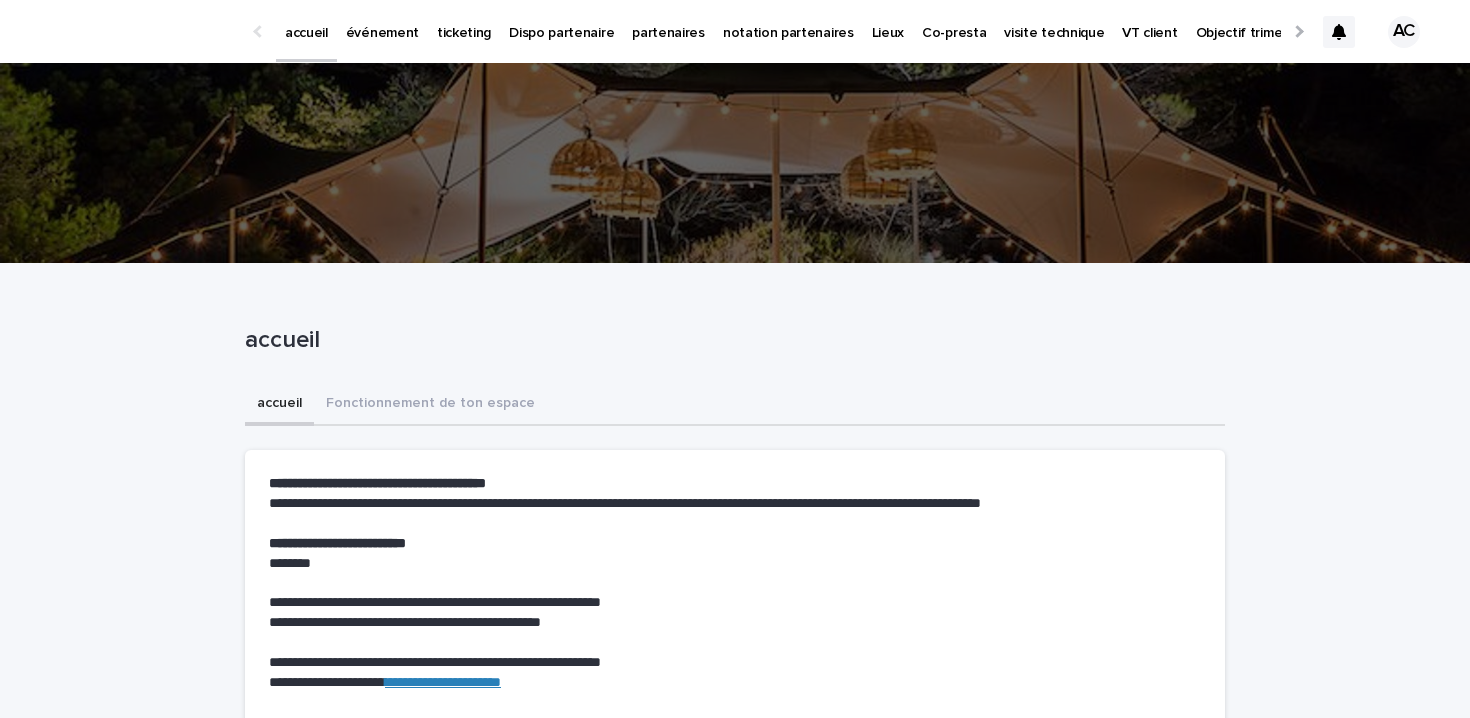 click on "événement" at bounding box center [382, 21] 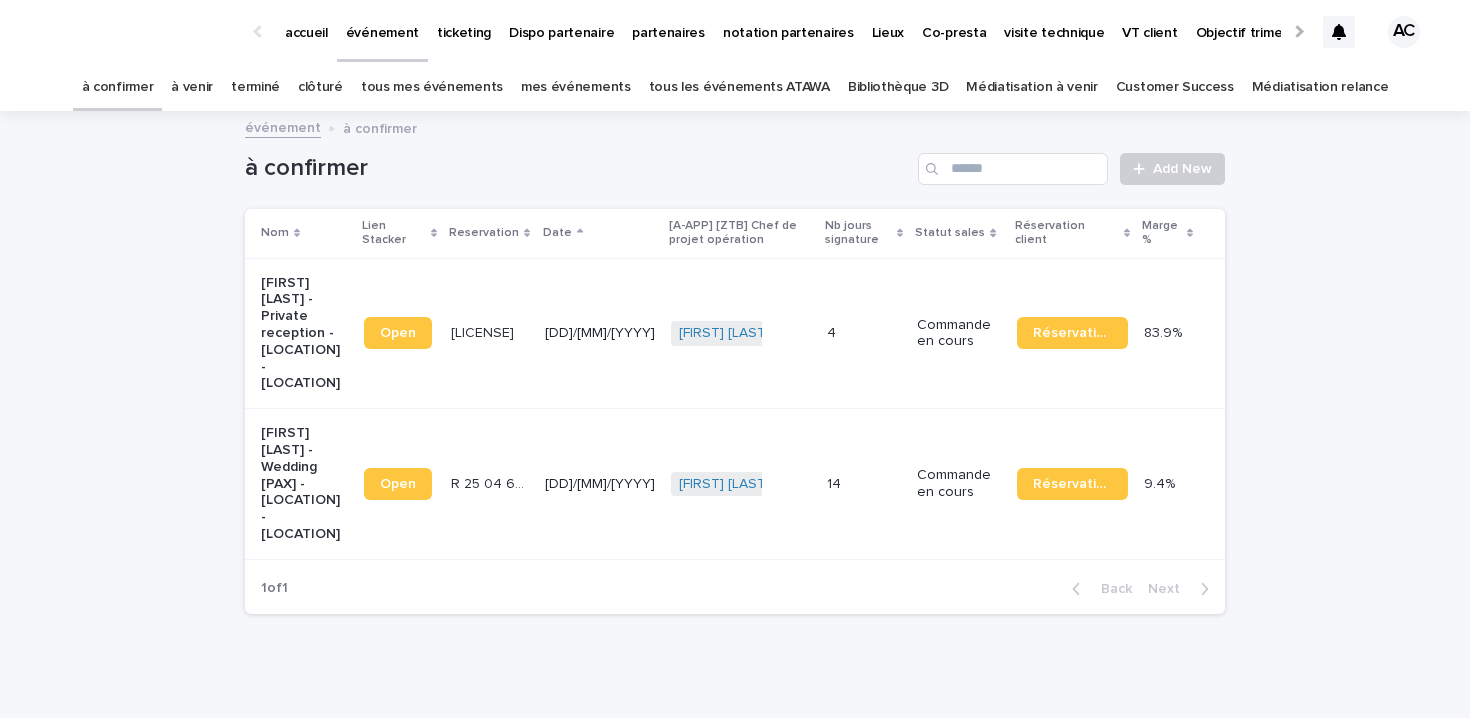 click on "tous les événements ATAWA" at bounding box center (739, 87) 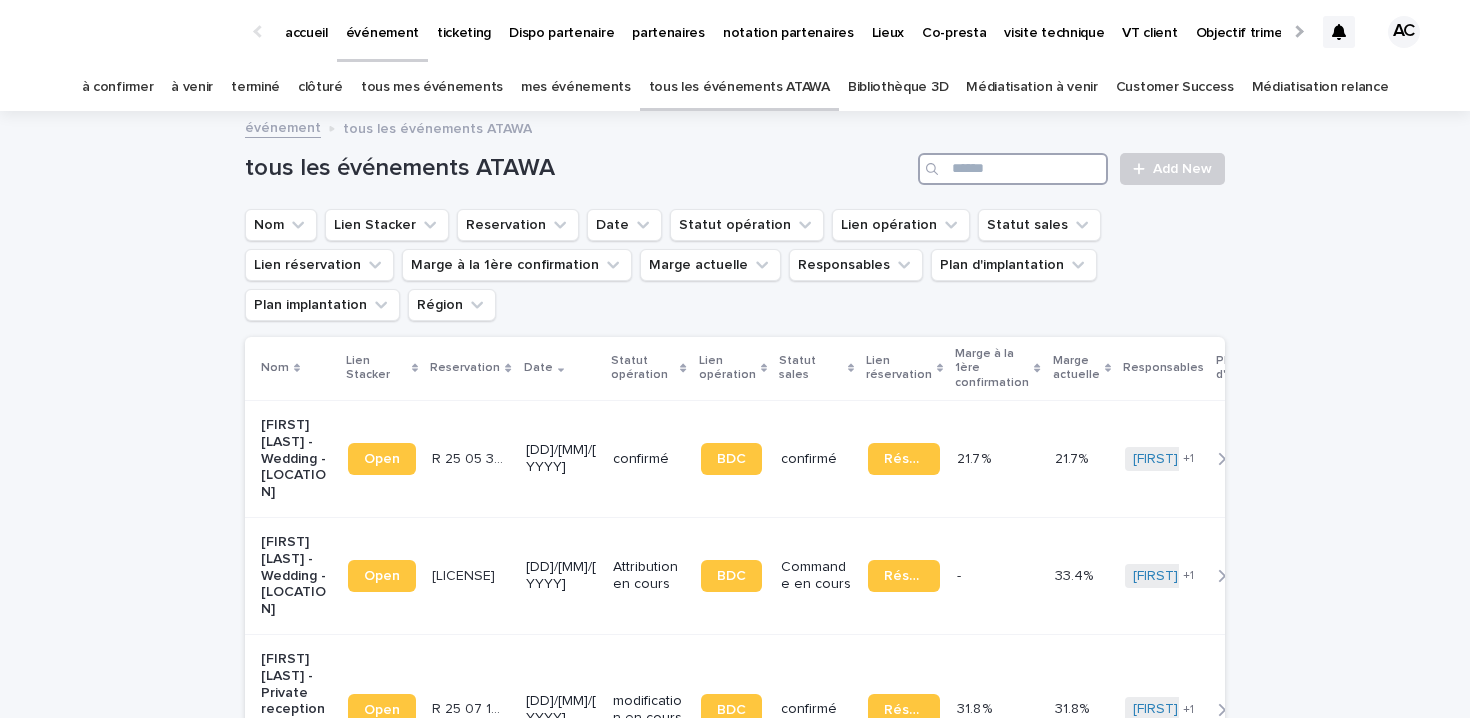 click at bounding box center [1013, 169] 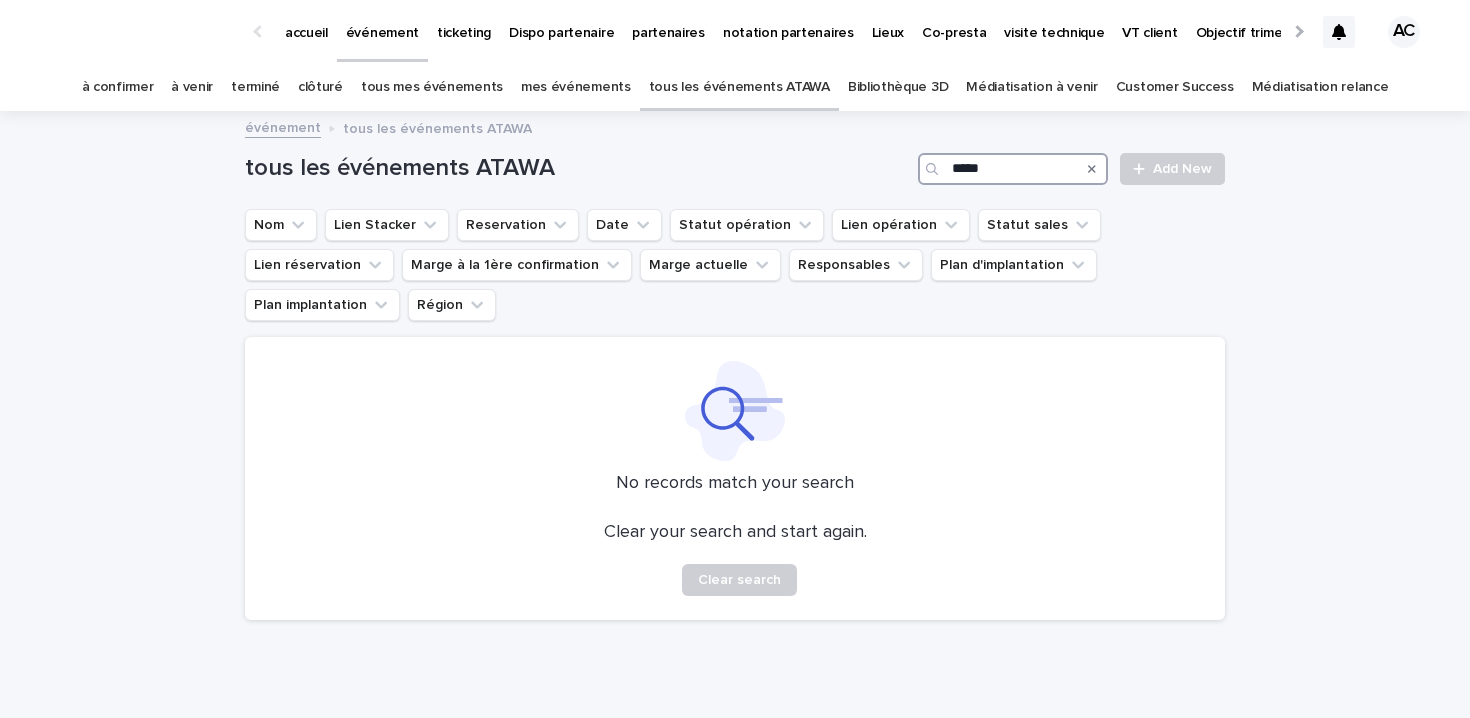 click on "*****" at bounding box center [1013, 169] 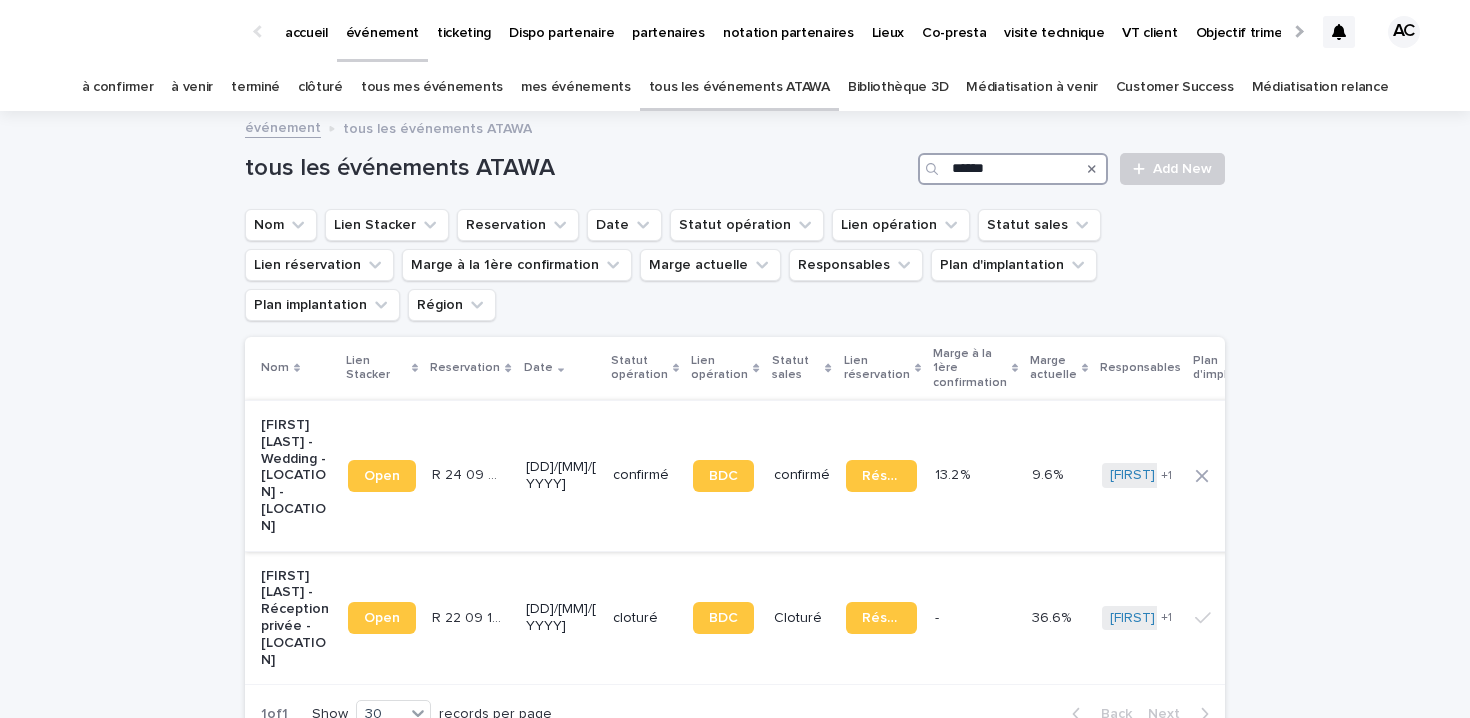 type on "******" 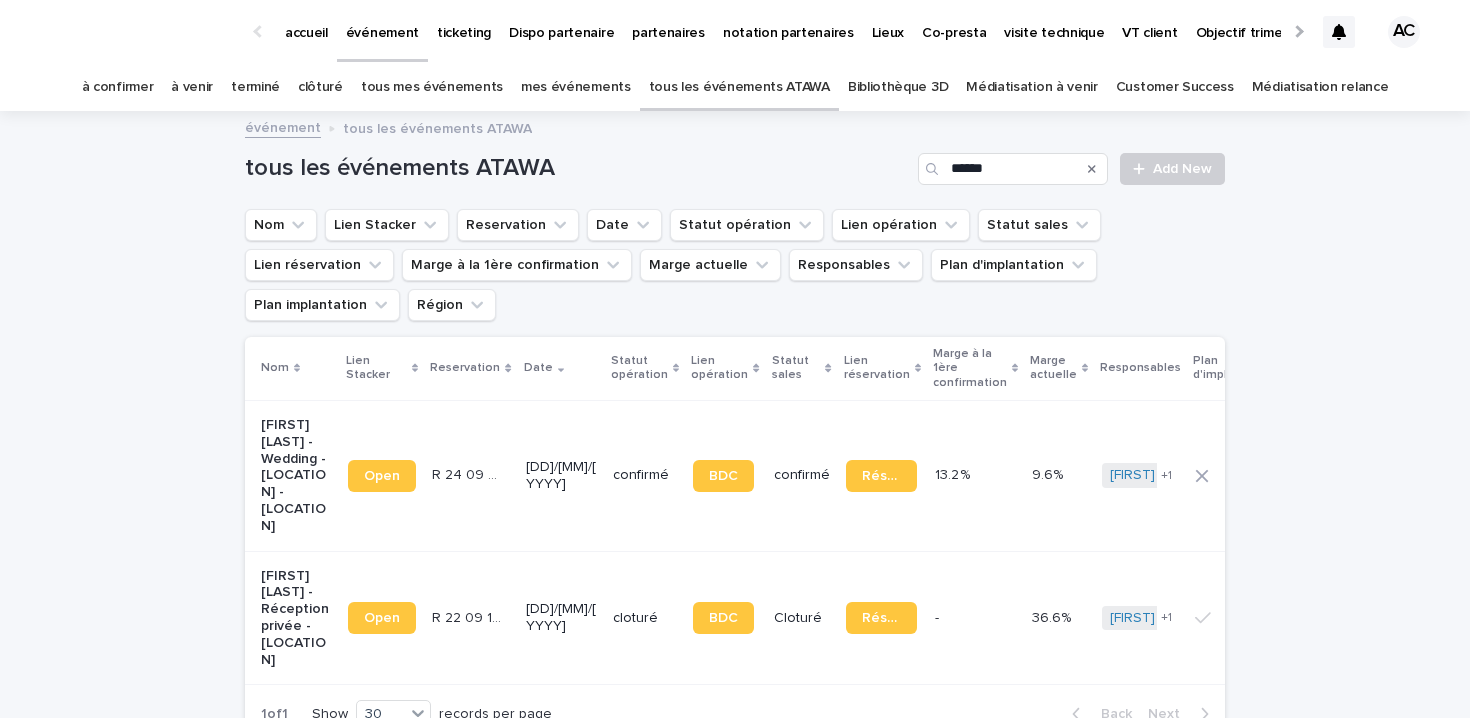 click on "Moïna STRAUSS - Wedding - Beaucours - Sauve" at bounding box center [296, 476] 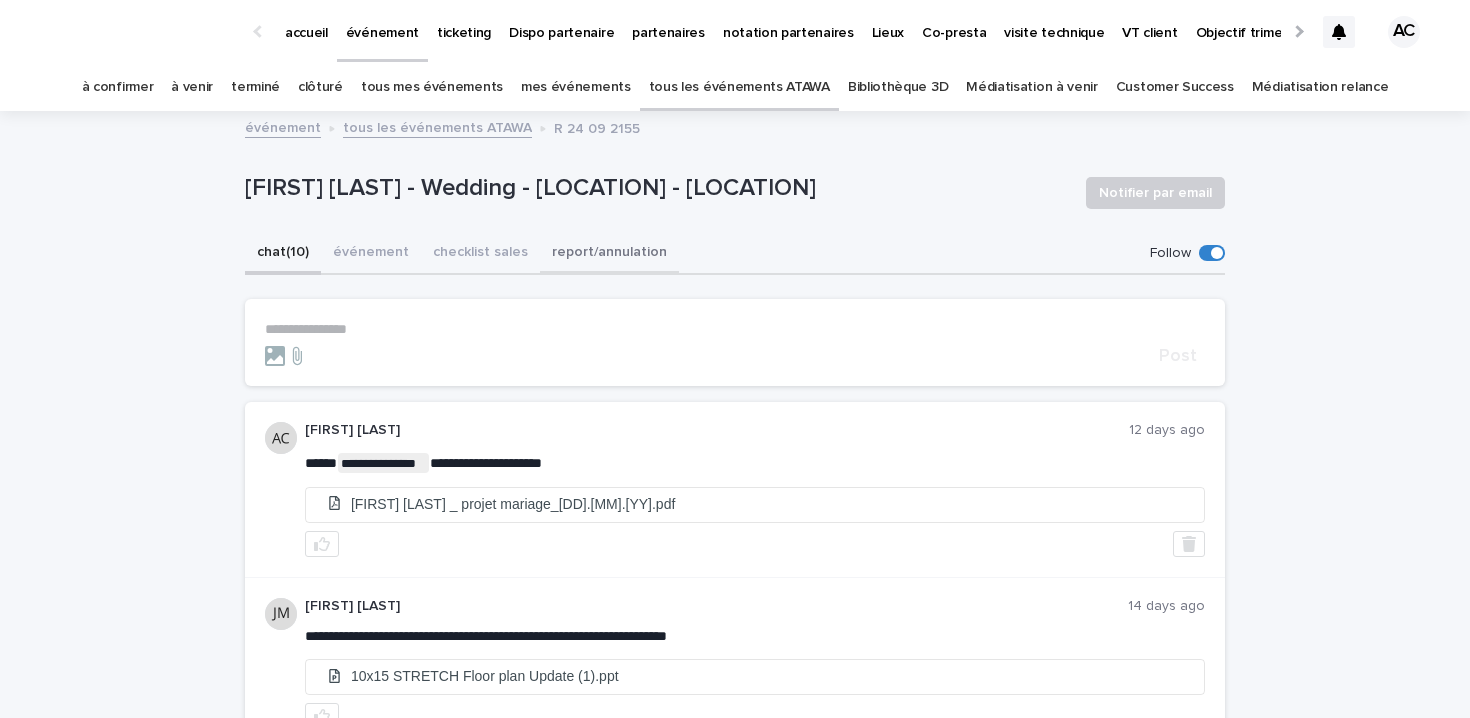 click on "report/annulation" at bounding box center (609, 254) 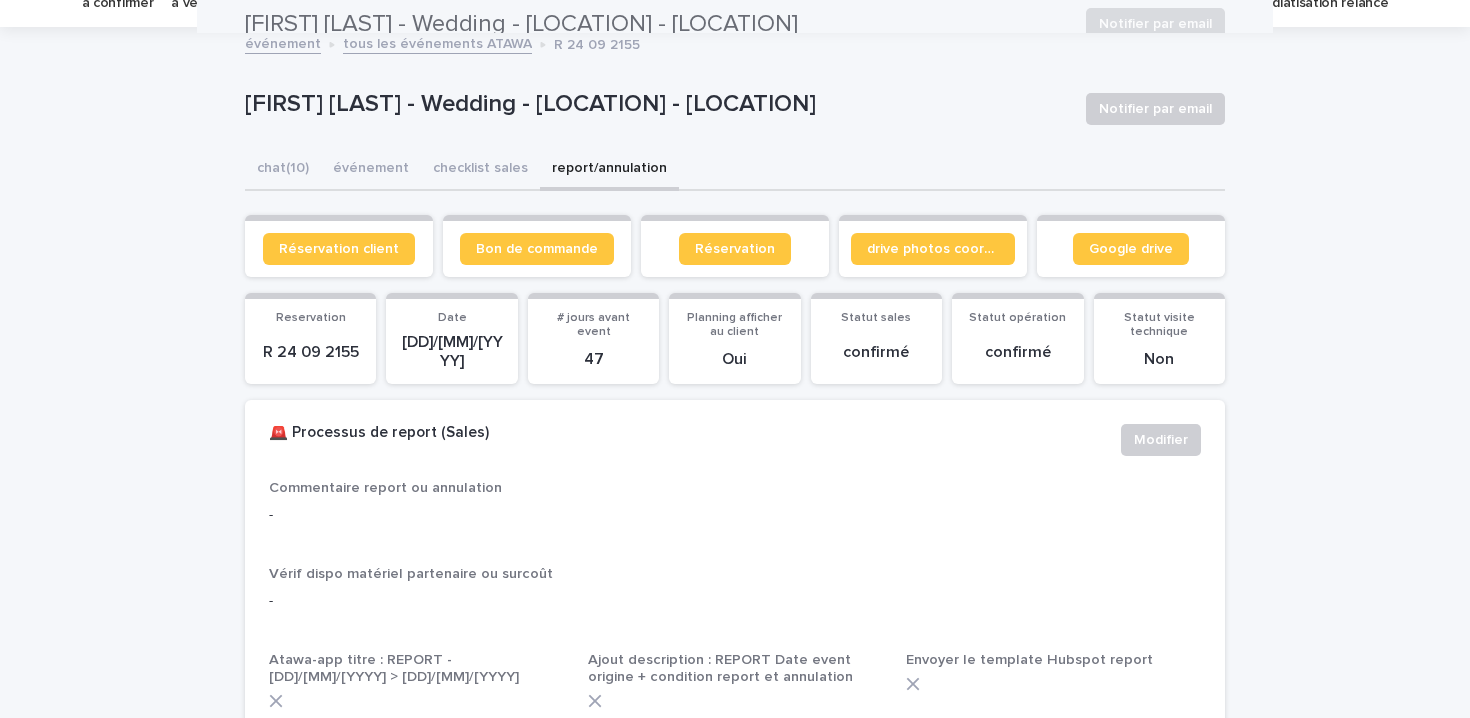 scroll, scrollTop: 0, scrollLeft: 0, axis: both 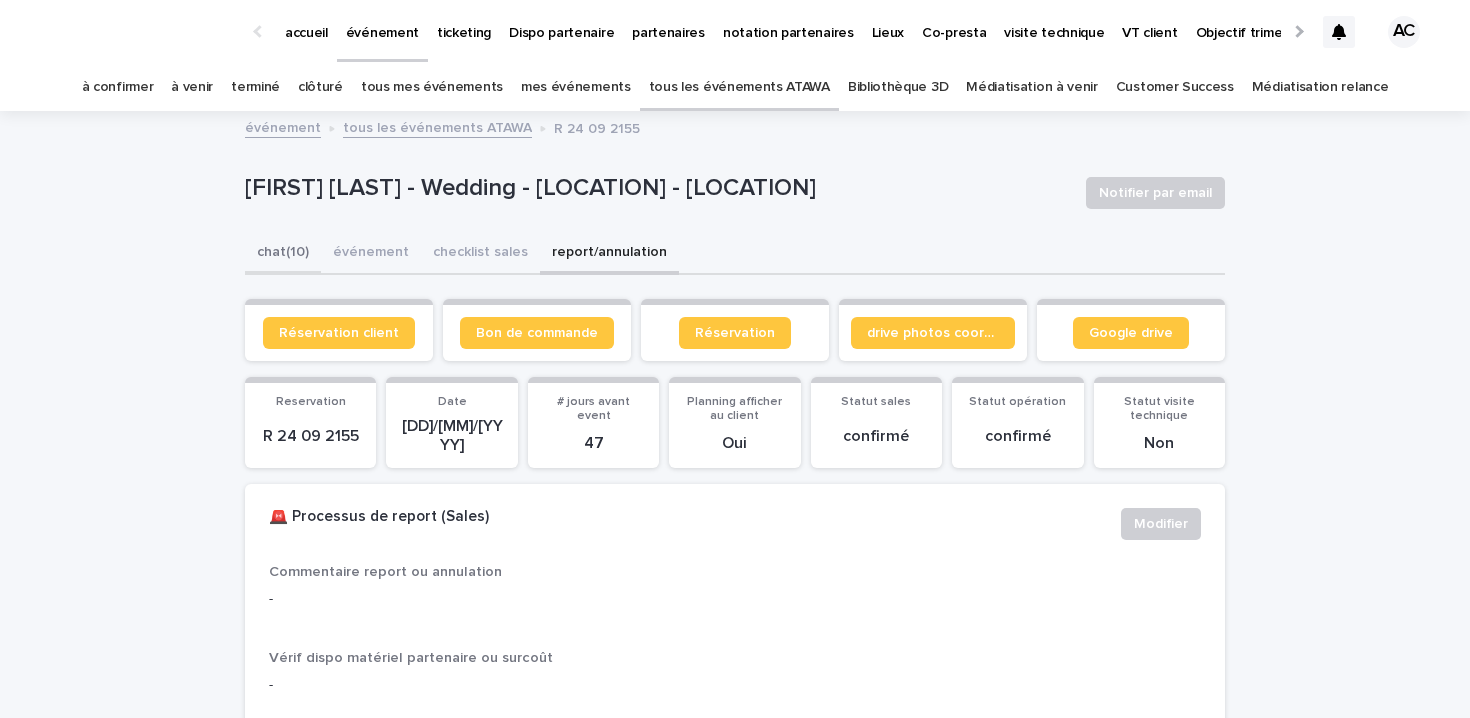 click on "chat  (10)" at bounding box center [283, 254] 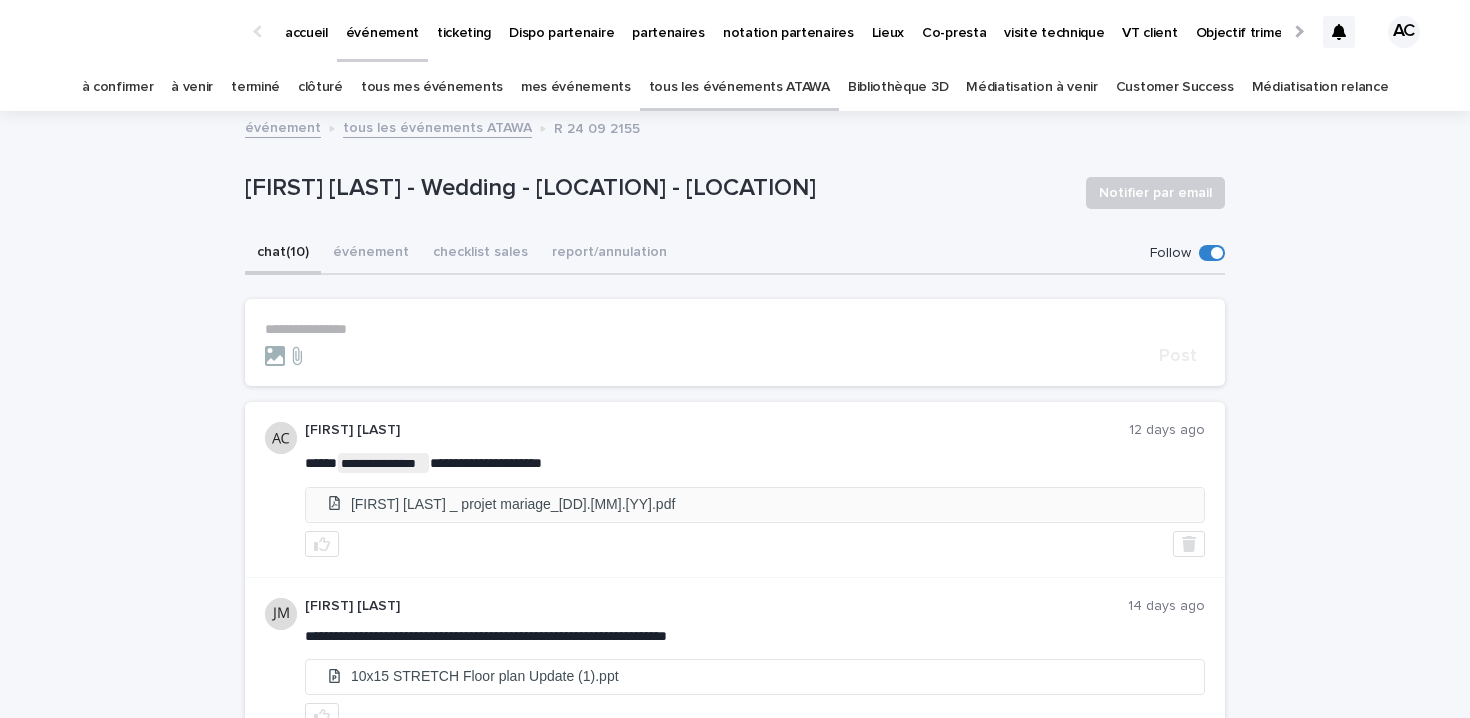 click on "Moïna Strauss _ projet mariage_22.07.25.pdf" at bounding box center (755, 504) 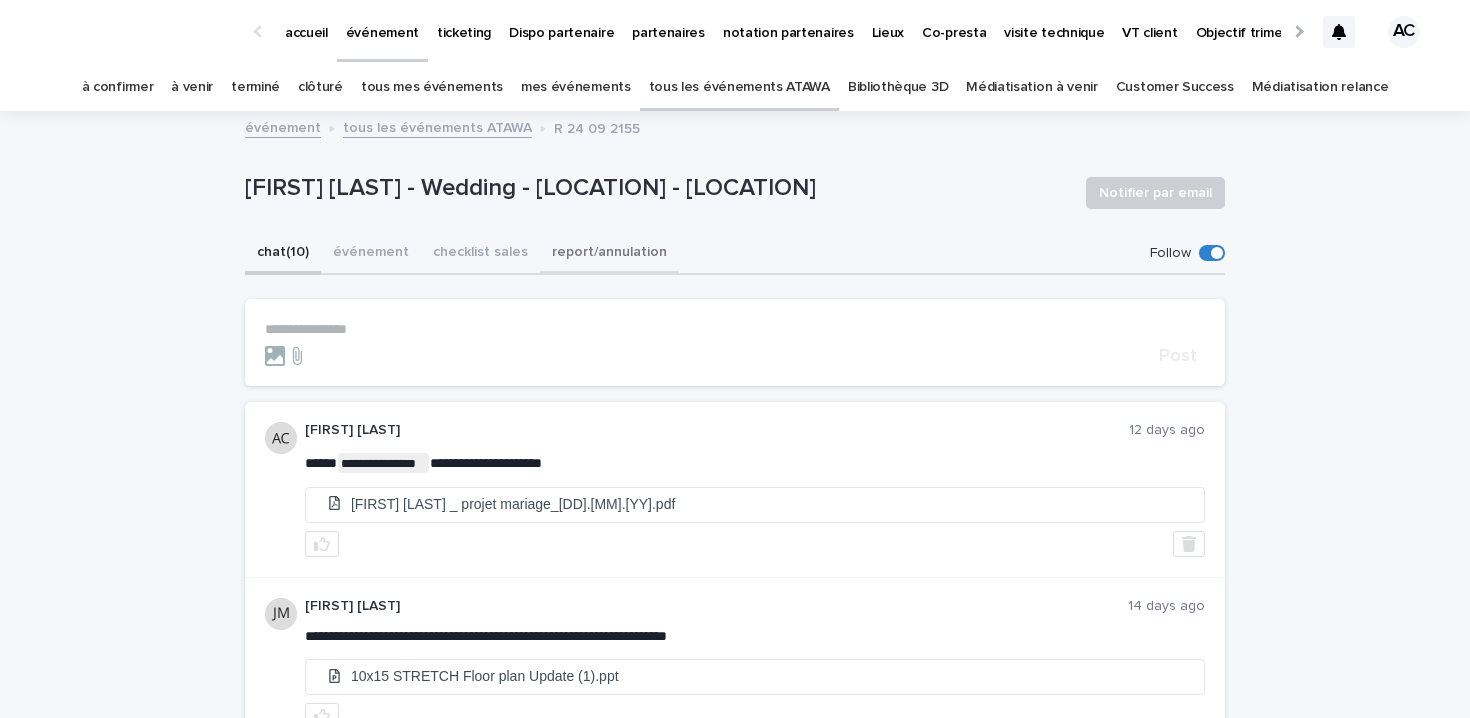 click on "report/annulation" at bounding box center (609, 254) 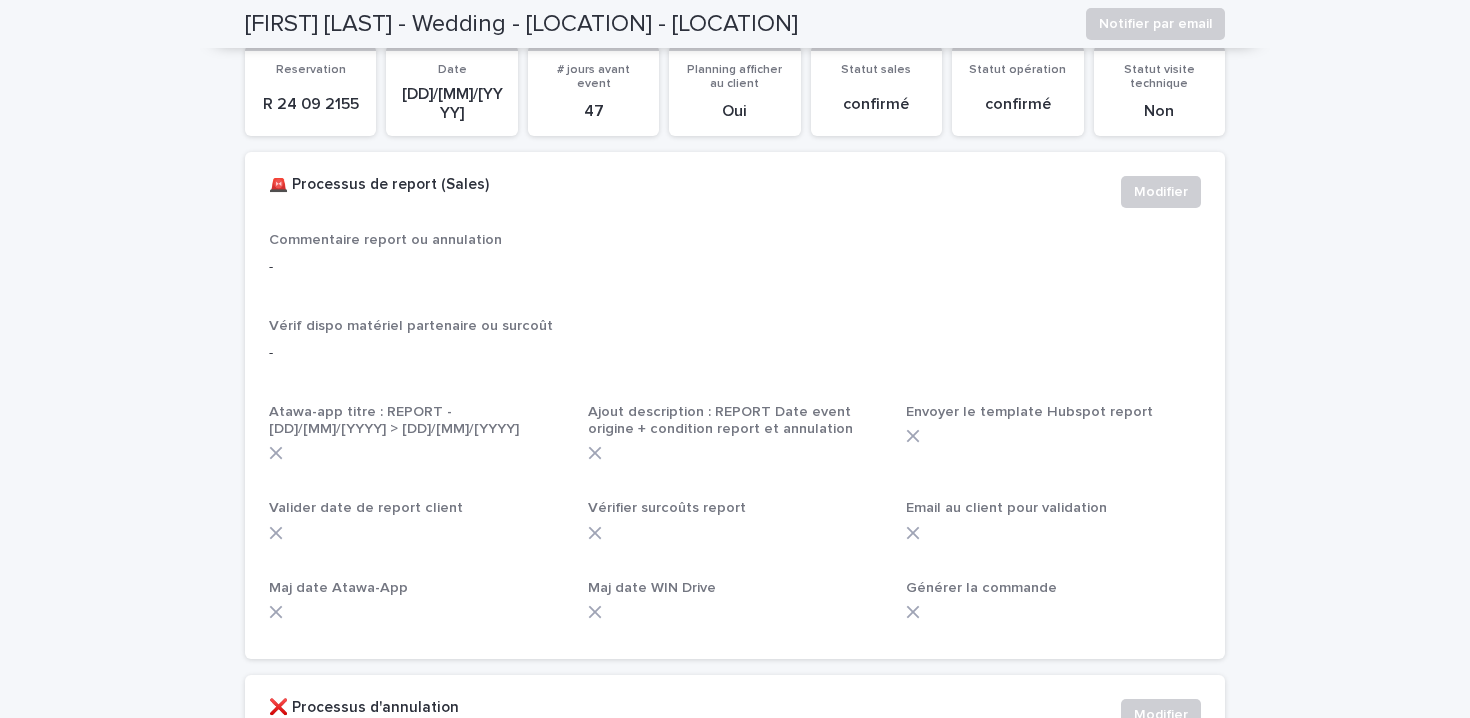 scroll, scrollTop: 0, scrollLeft: 0, axis: both 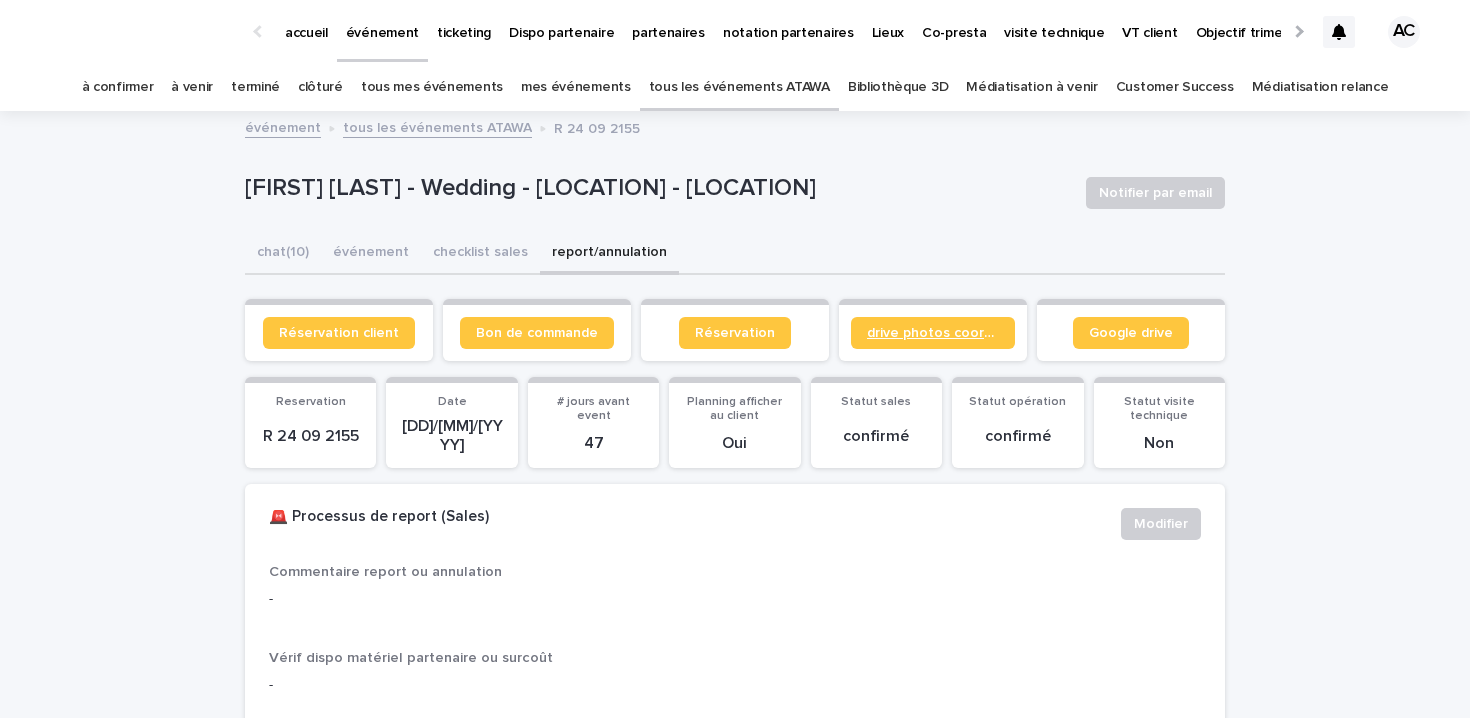 click on "drive photos coordinateur" at bounding box center (933, 333) 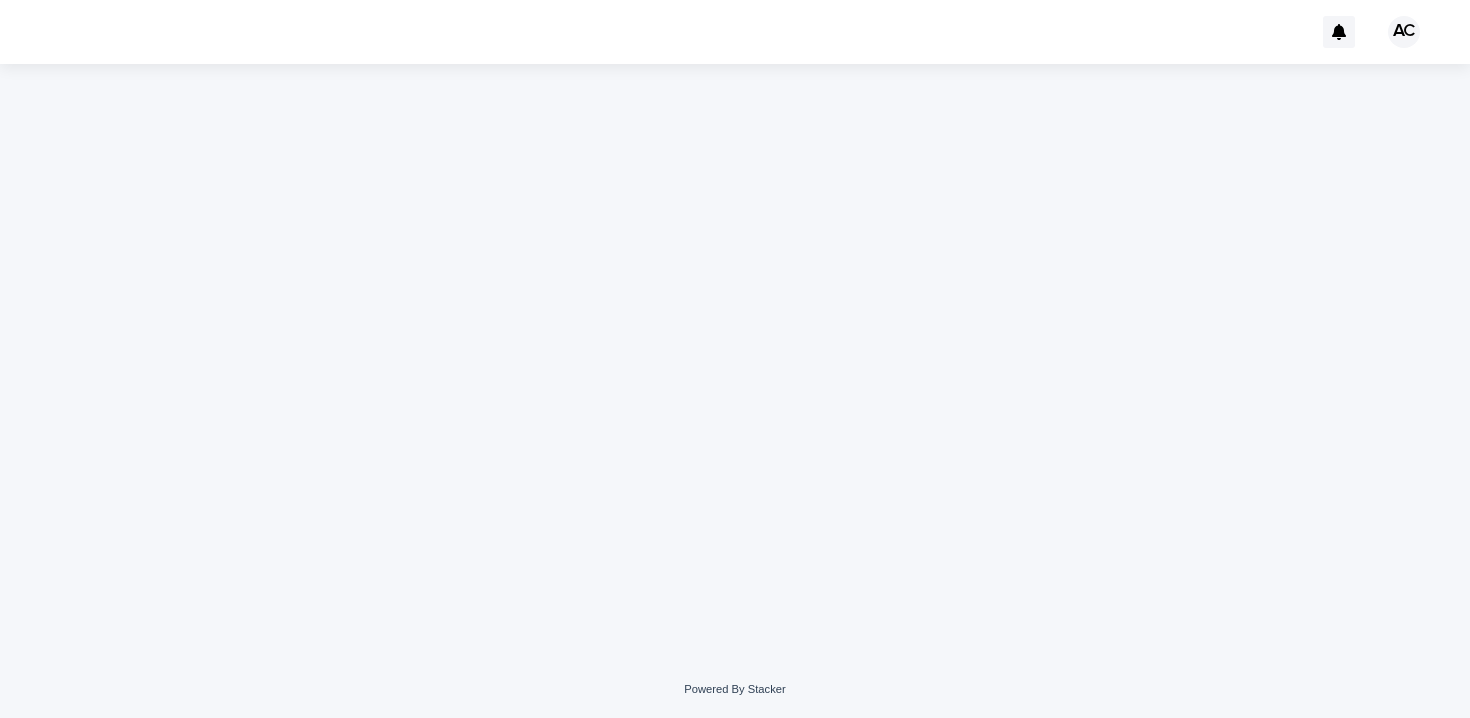 scroll, scrollTop: 0, scrollLeft: 0, axis: both 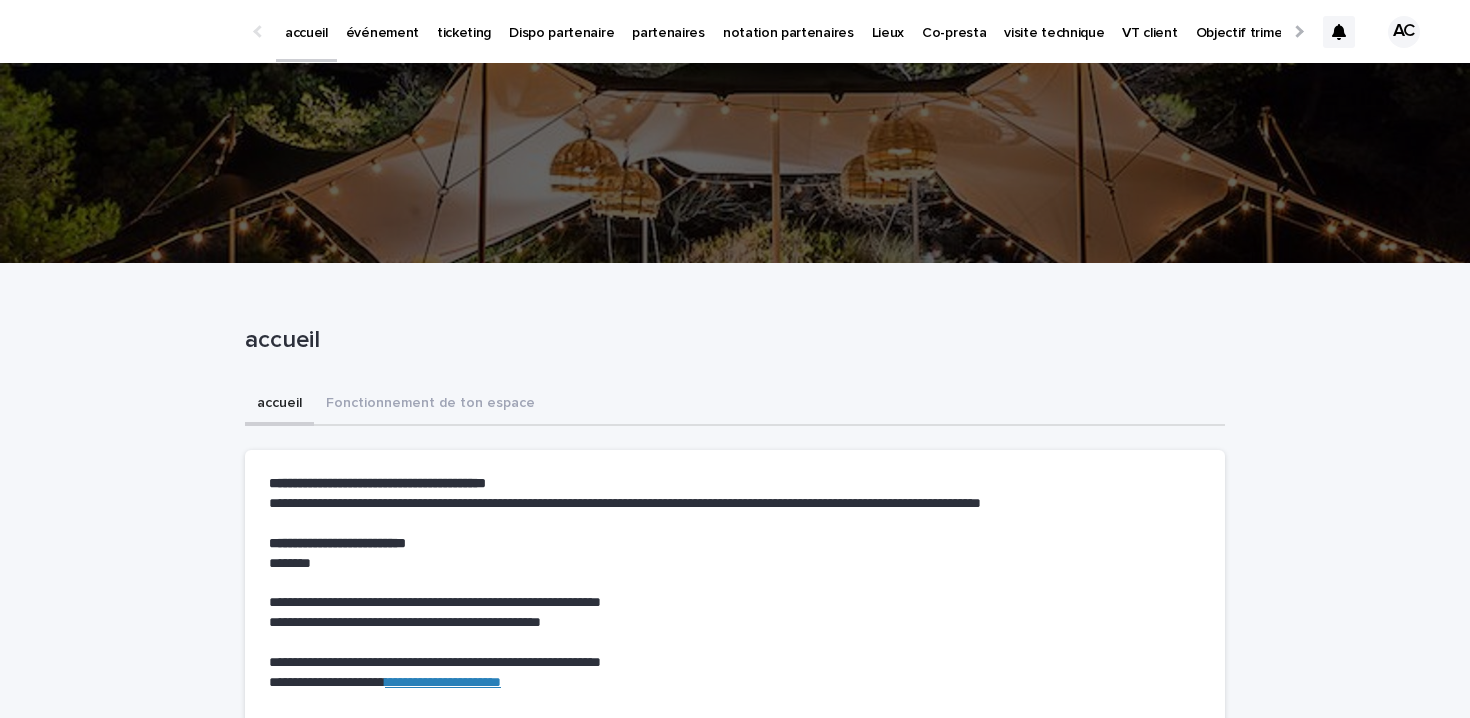 click on "événement" at bounding box center (382, 21) 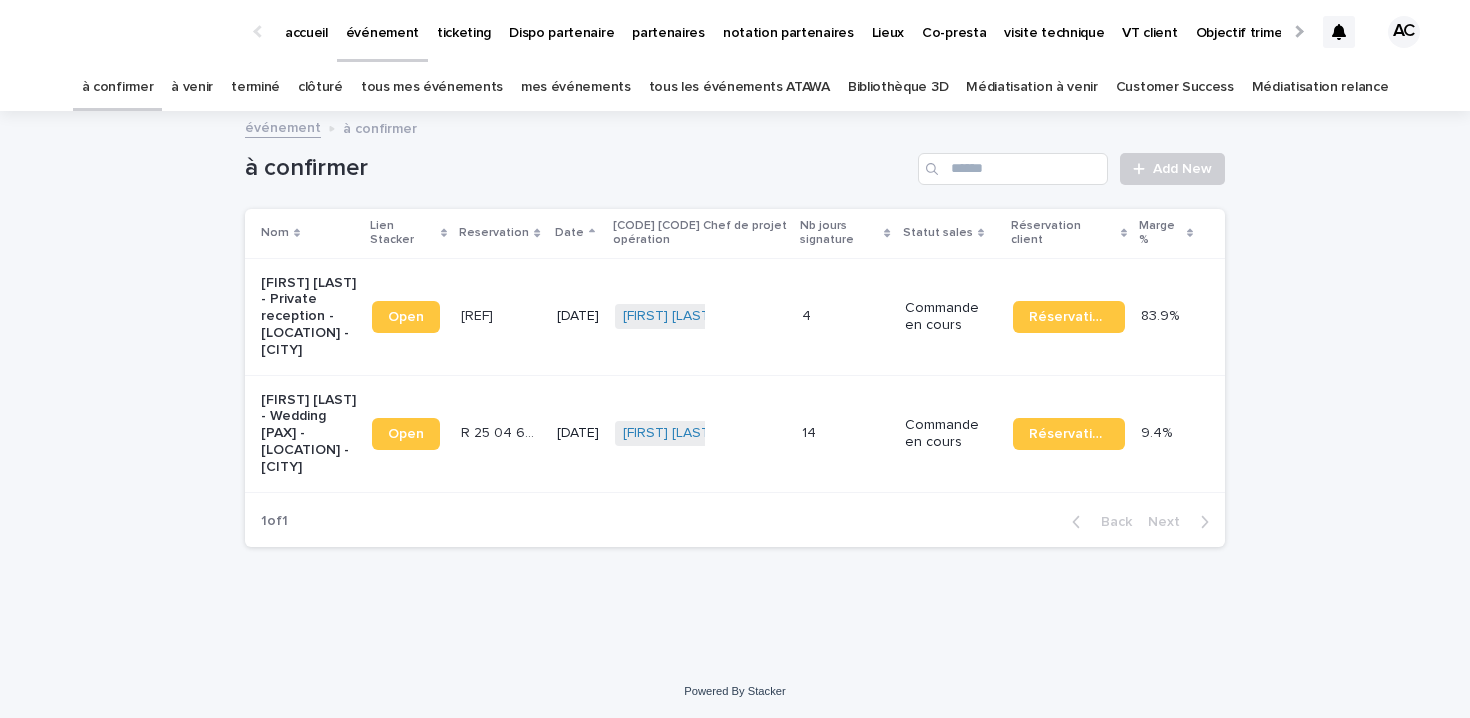 click on "tous les événements ATAWA" at bounding box center [739, 87] 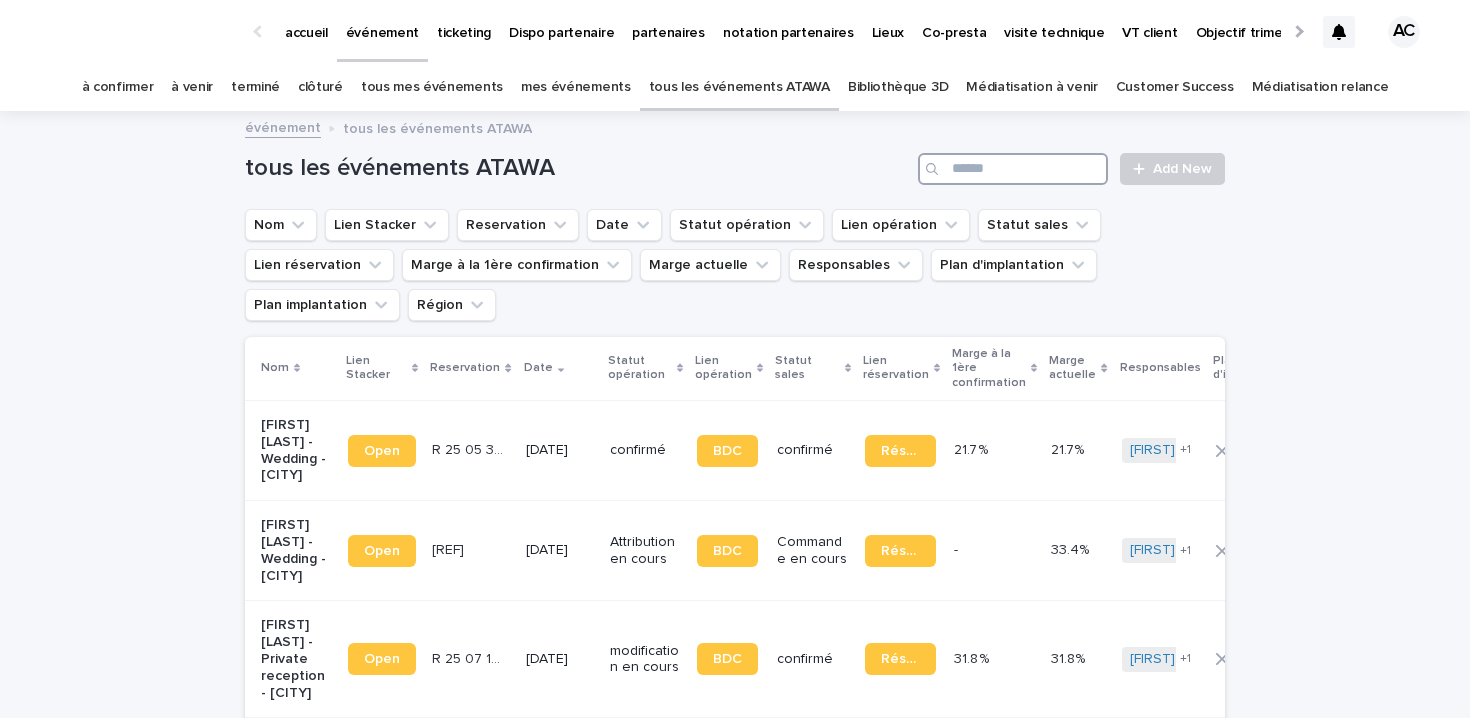 click at bounding box center (1013, 169) 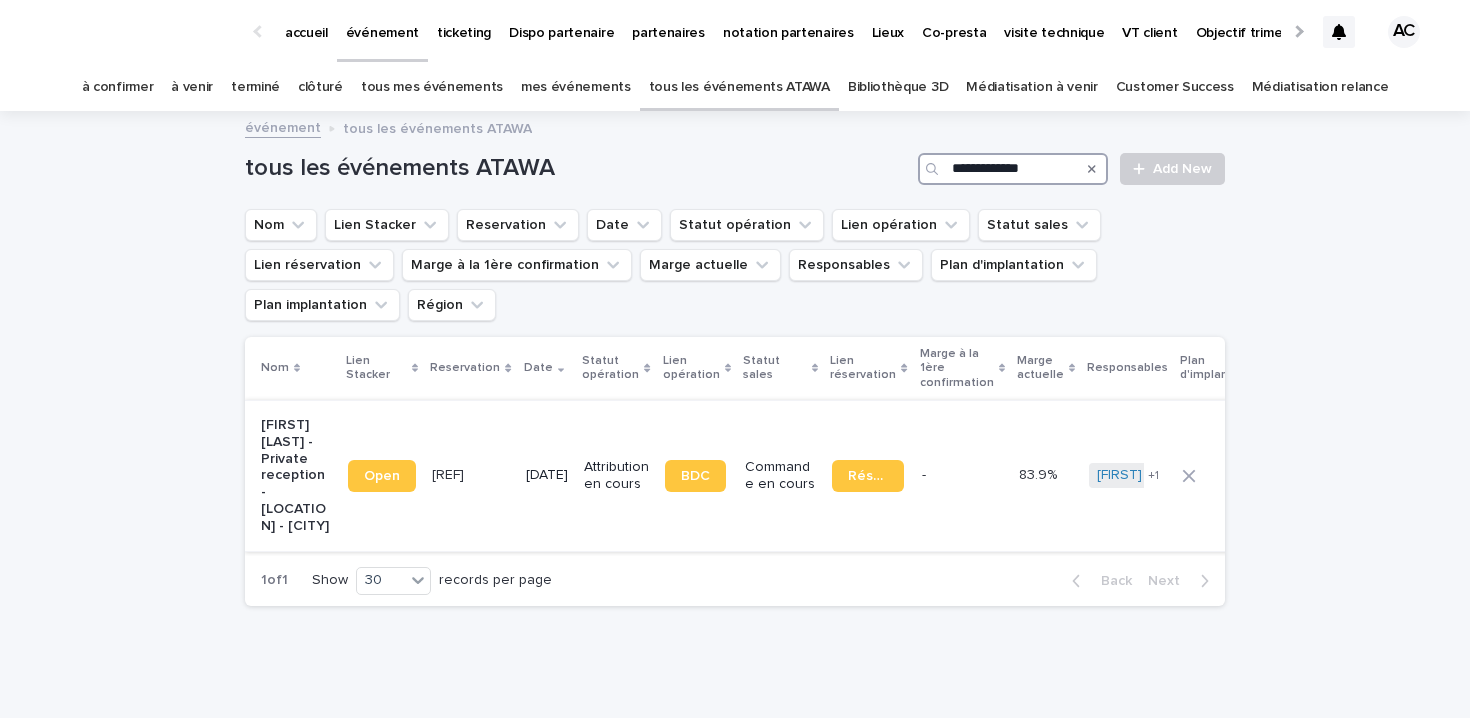type on "**********" 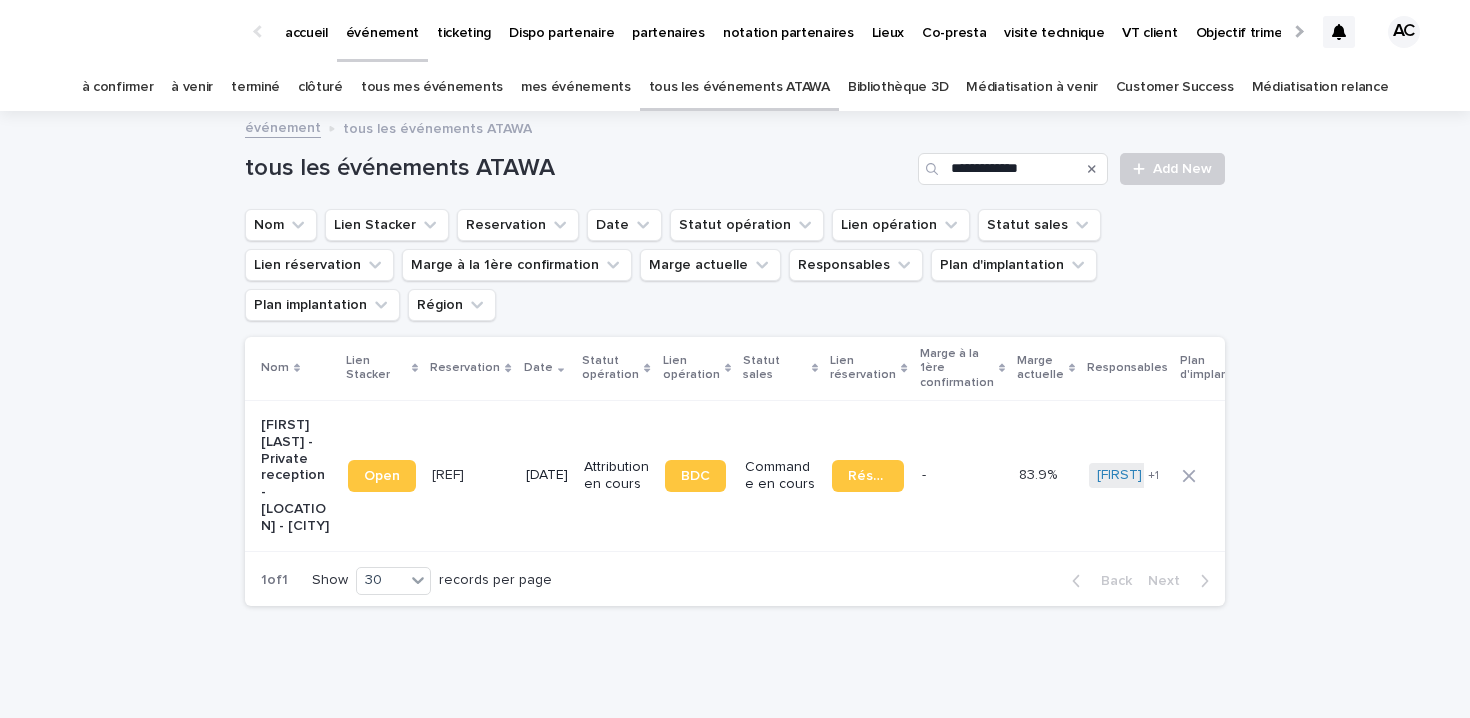 click on "[FIRST] [LAST] - Private reception - [LOCATION] - [CITY]" at bounding box center (296, 476) 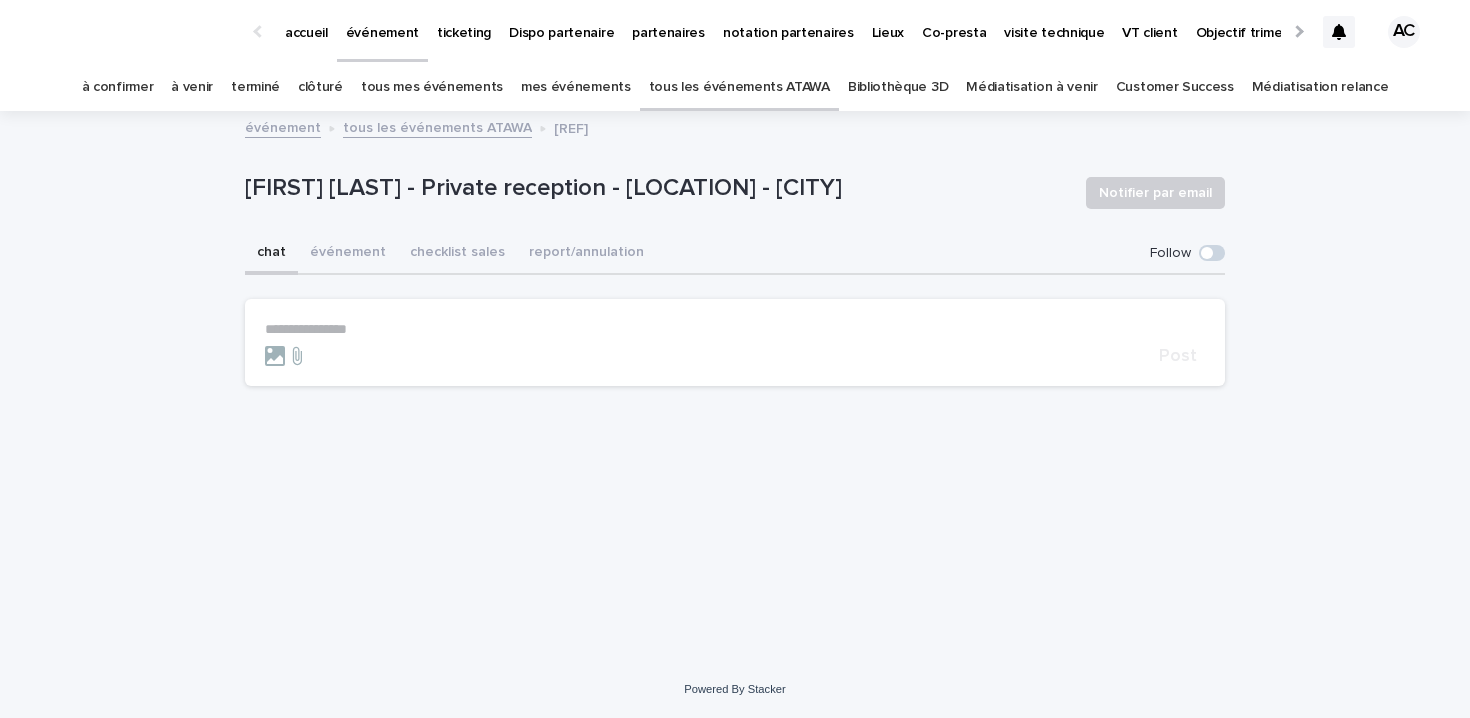 click on "événement" at bounding box center (348, 254) 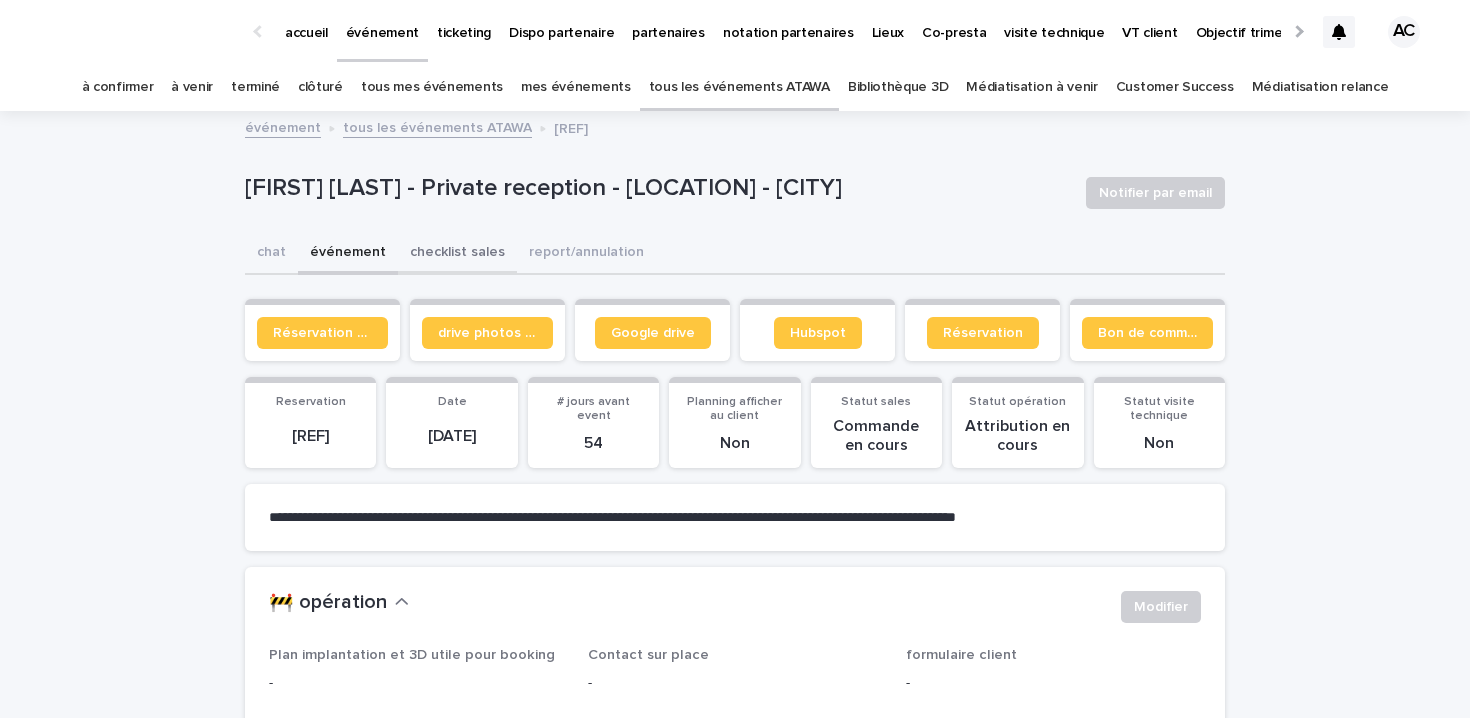 click on "checklist sales" at bounding box center [457, 254] 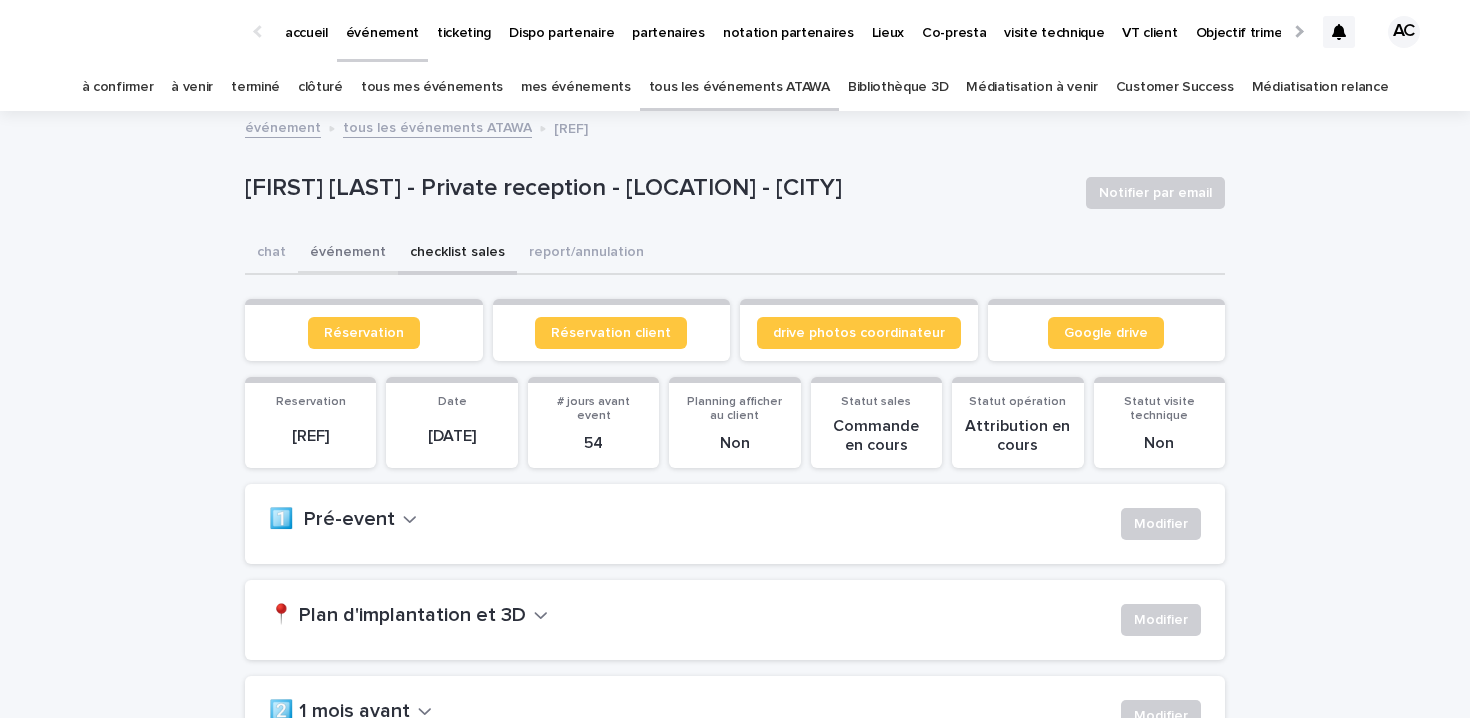 drag, startPoint x: 356, startPoint y: 248, endPoint x: 357, endPoint y: 269, distance: 21.023796 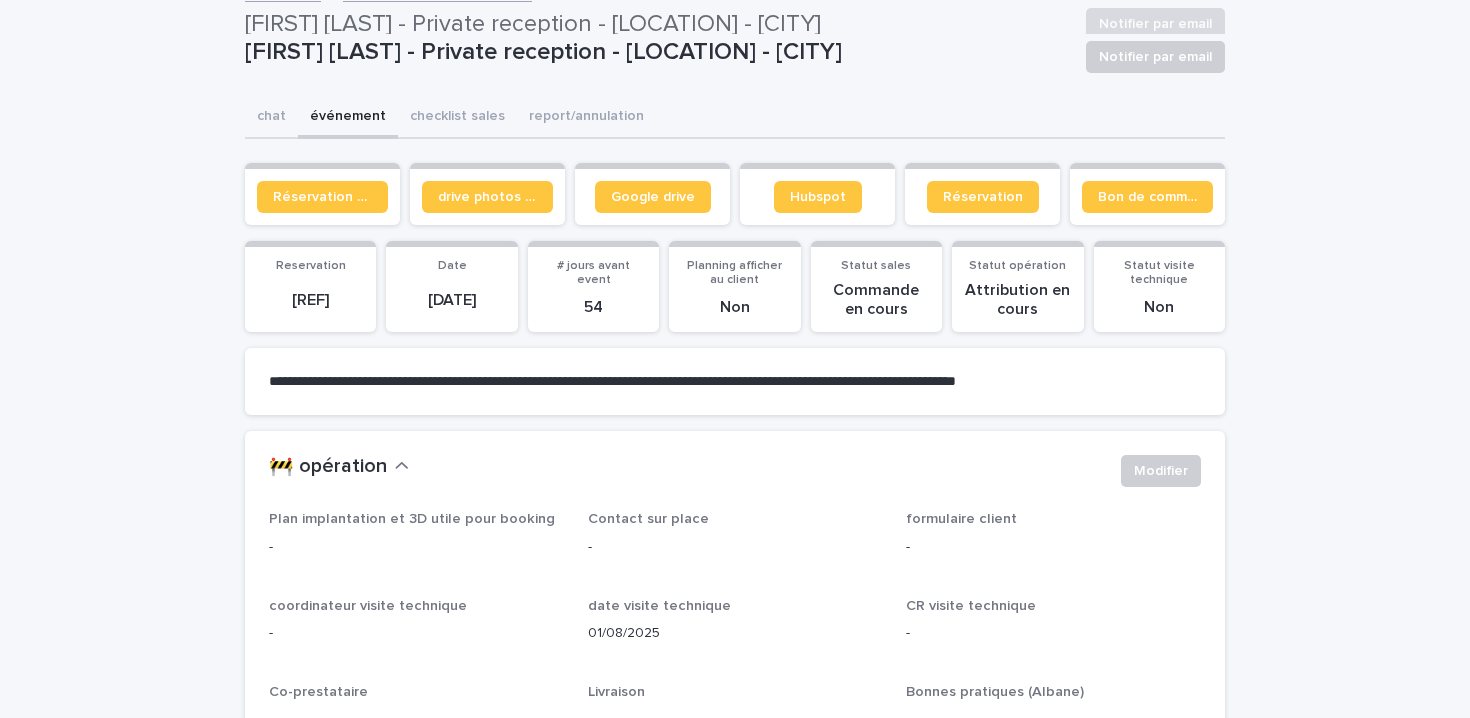 scroll, scrollTop: 114, scrollLeft: 0, axis: vertical 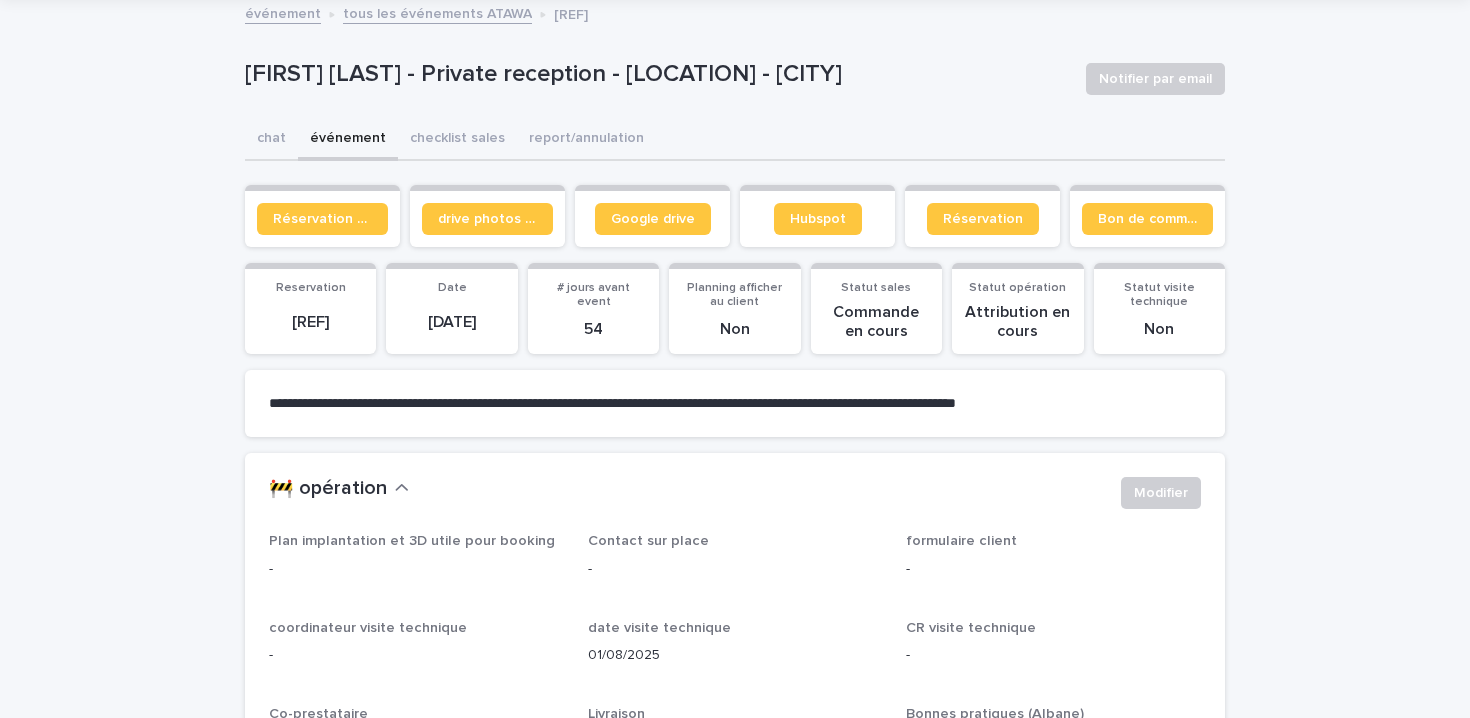 click on "**********" at bounding box center (735, 2774) 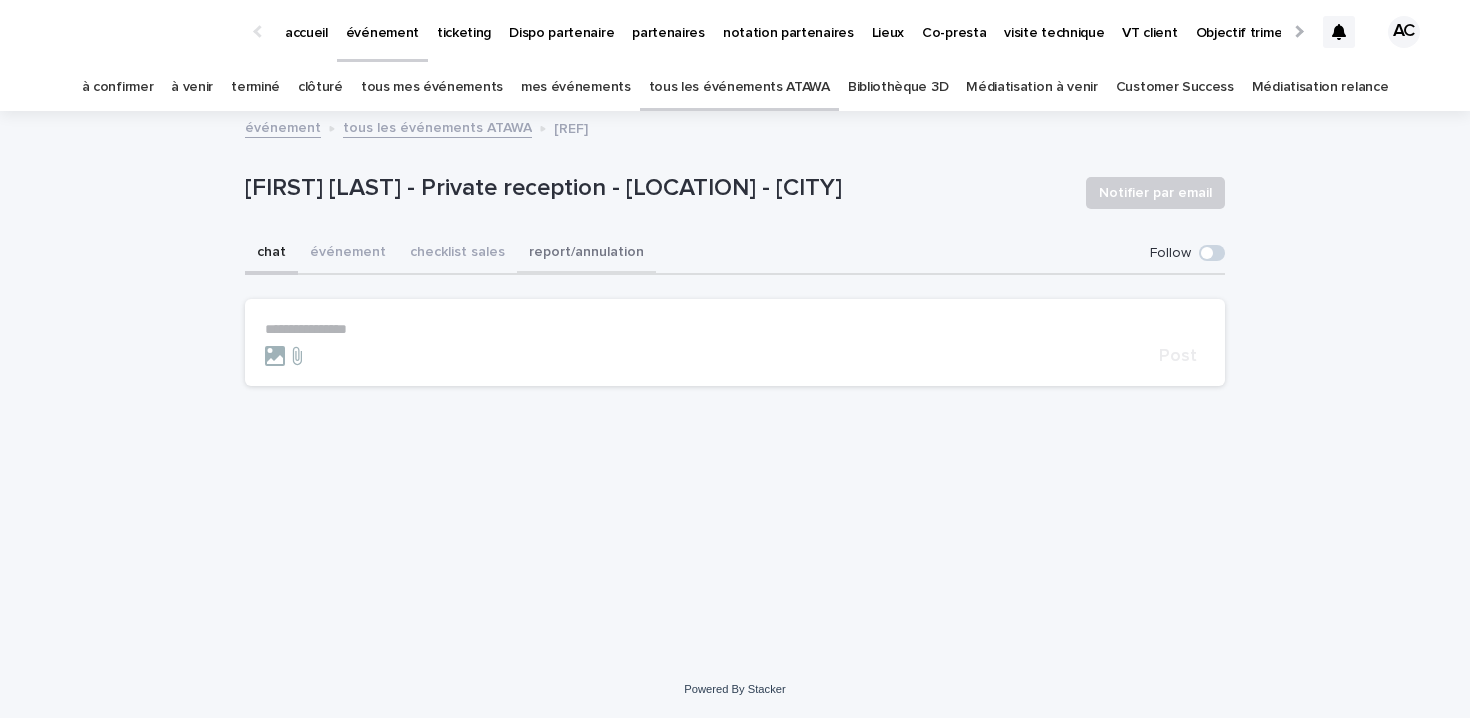 click on "report/annulation" at bounding box center (586, 254) 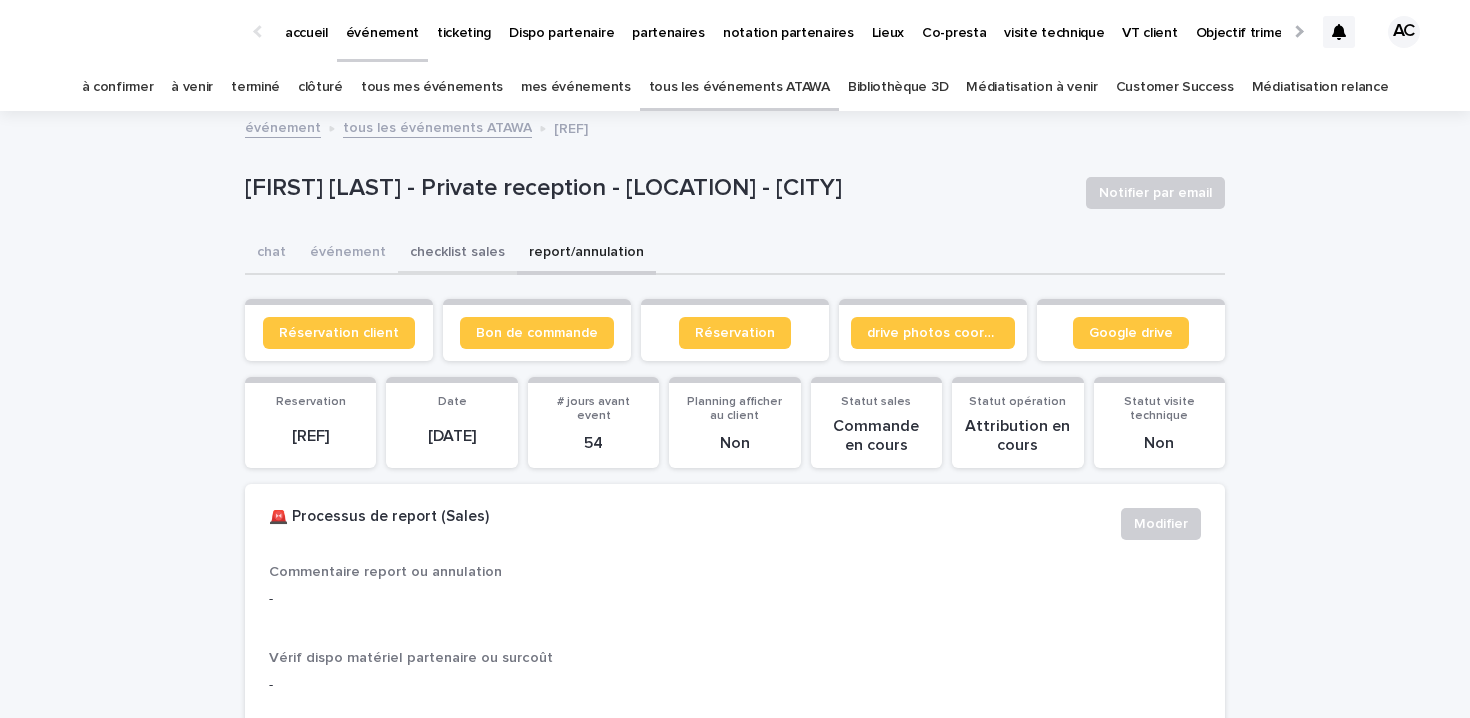 click on "checklist sales" at bounding box center [457, 254] 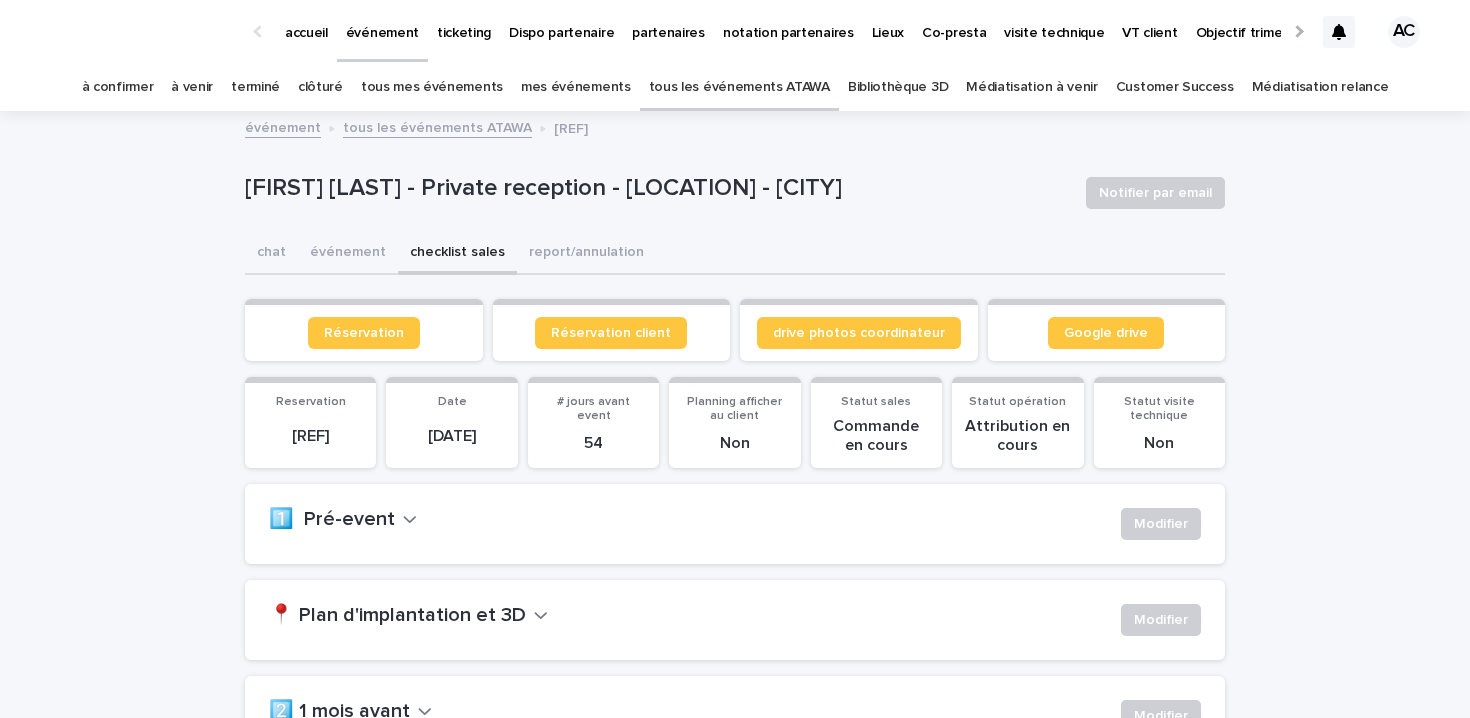 scroll, scrollTop: 498, scrollLeft: 0, axis: vertical 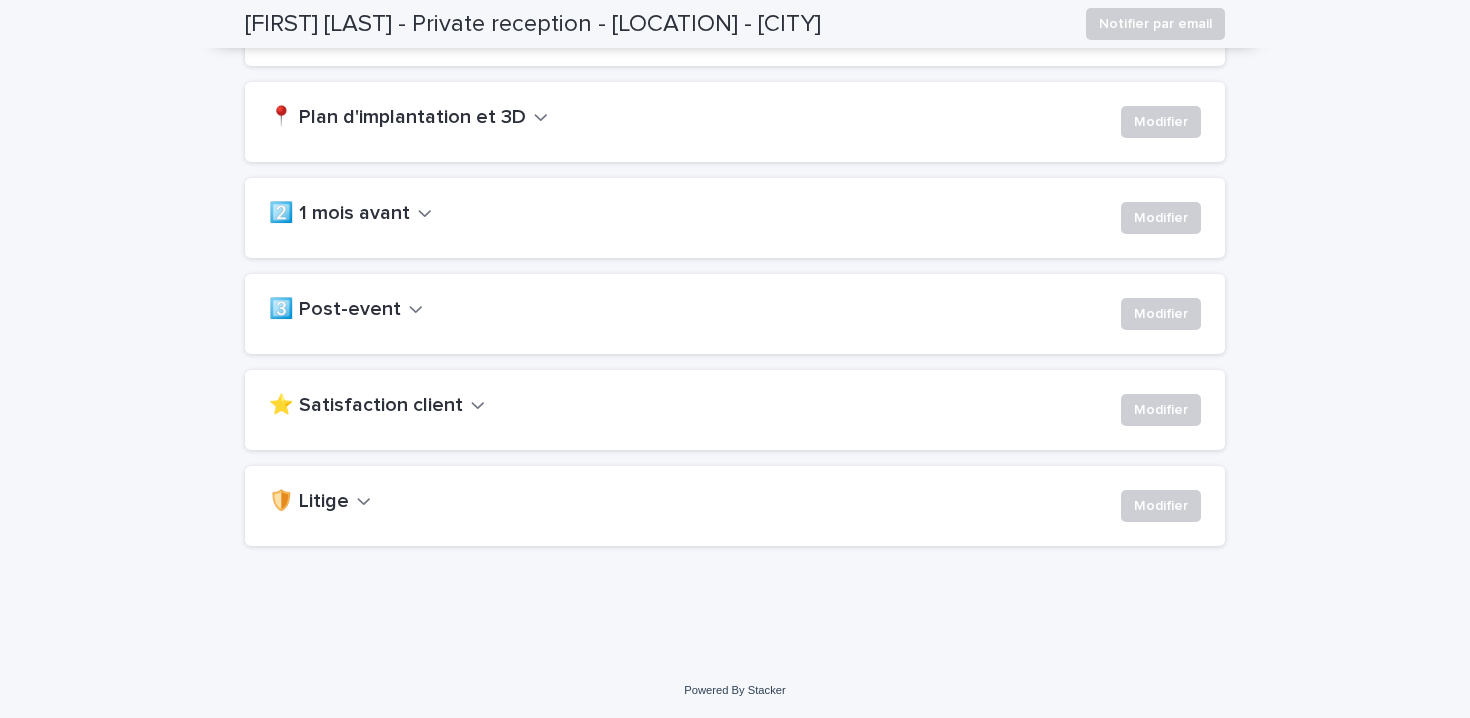 click on "📍 Plan d'implantation et 3D" at bounding box center [397, 118] 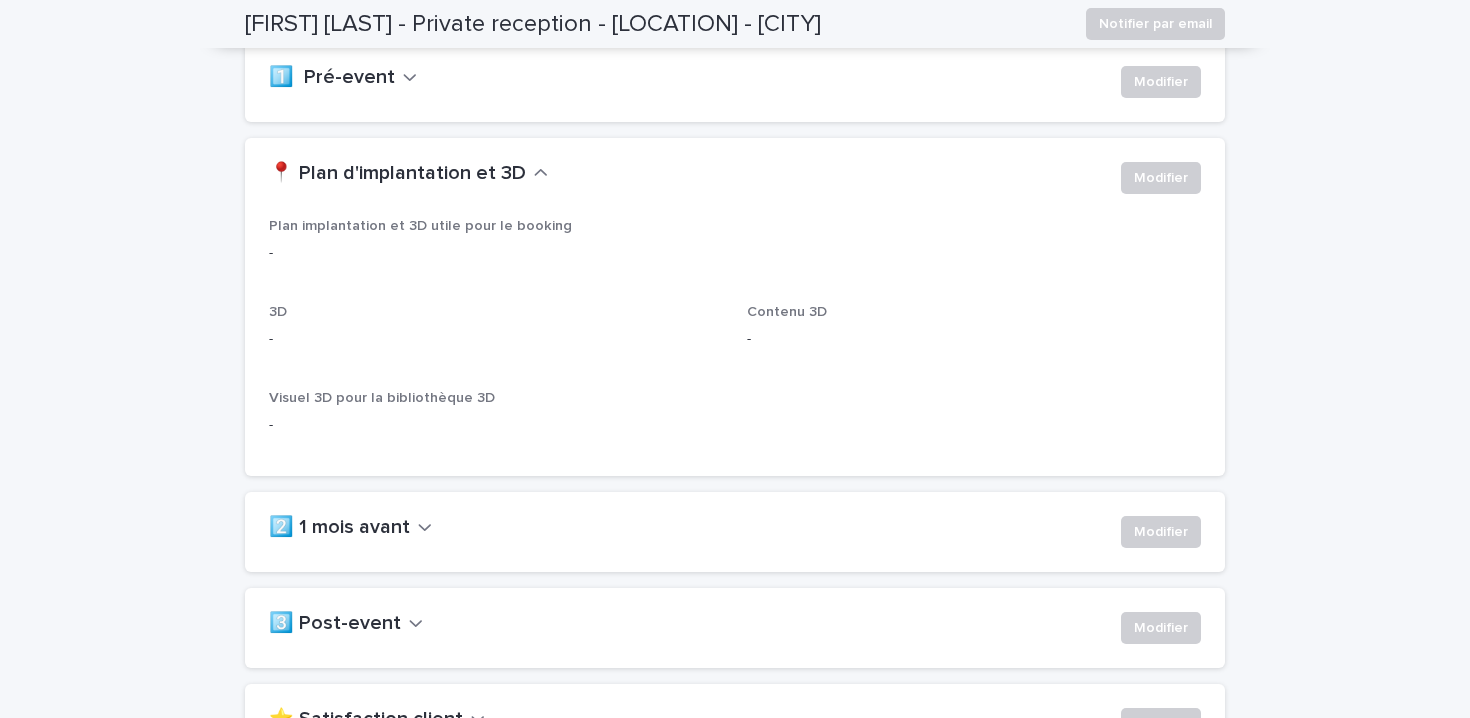 scroll, scrollTop: 419, scrollLeft: 0, axis: vertical 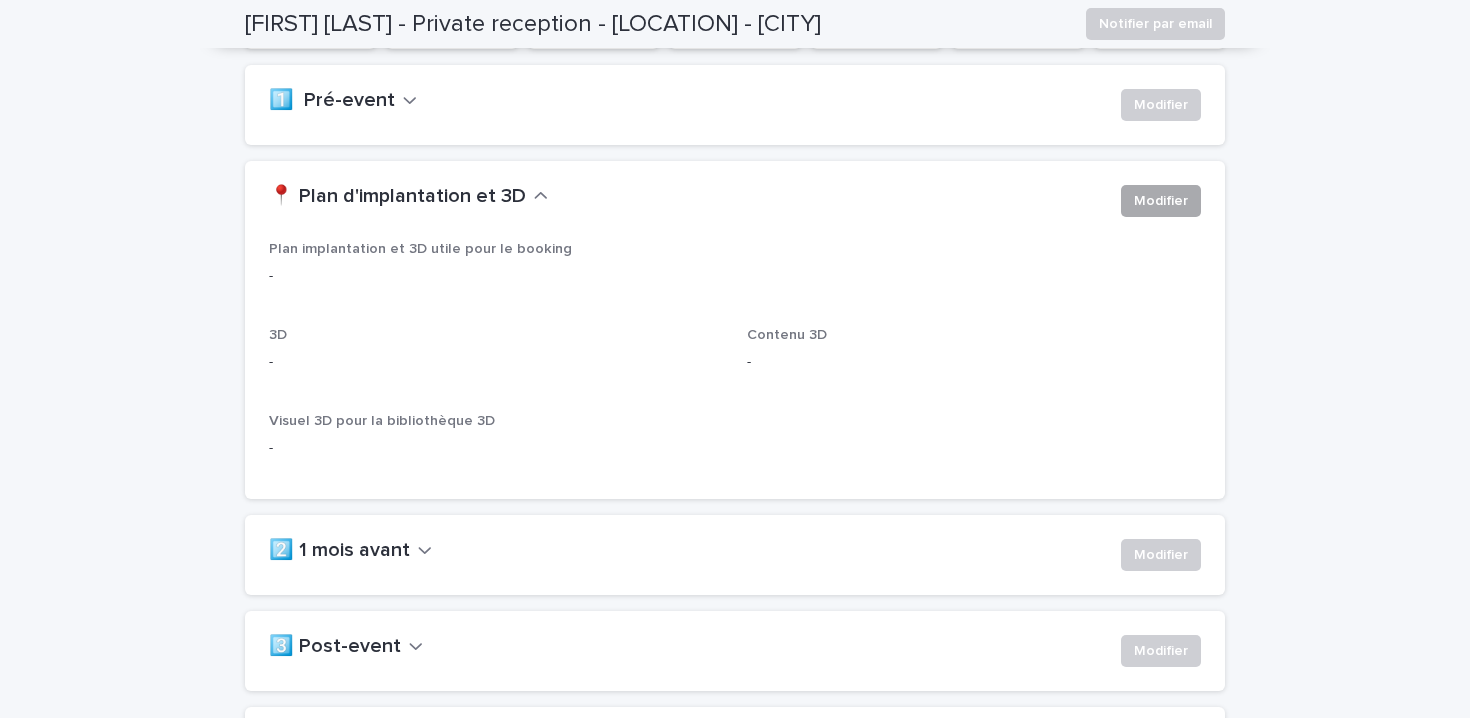 click on "Modifier" at bounding box center [1161, 201] 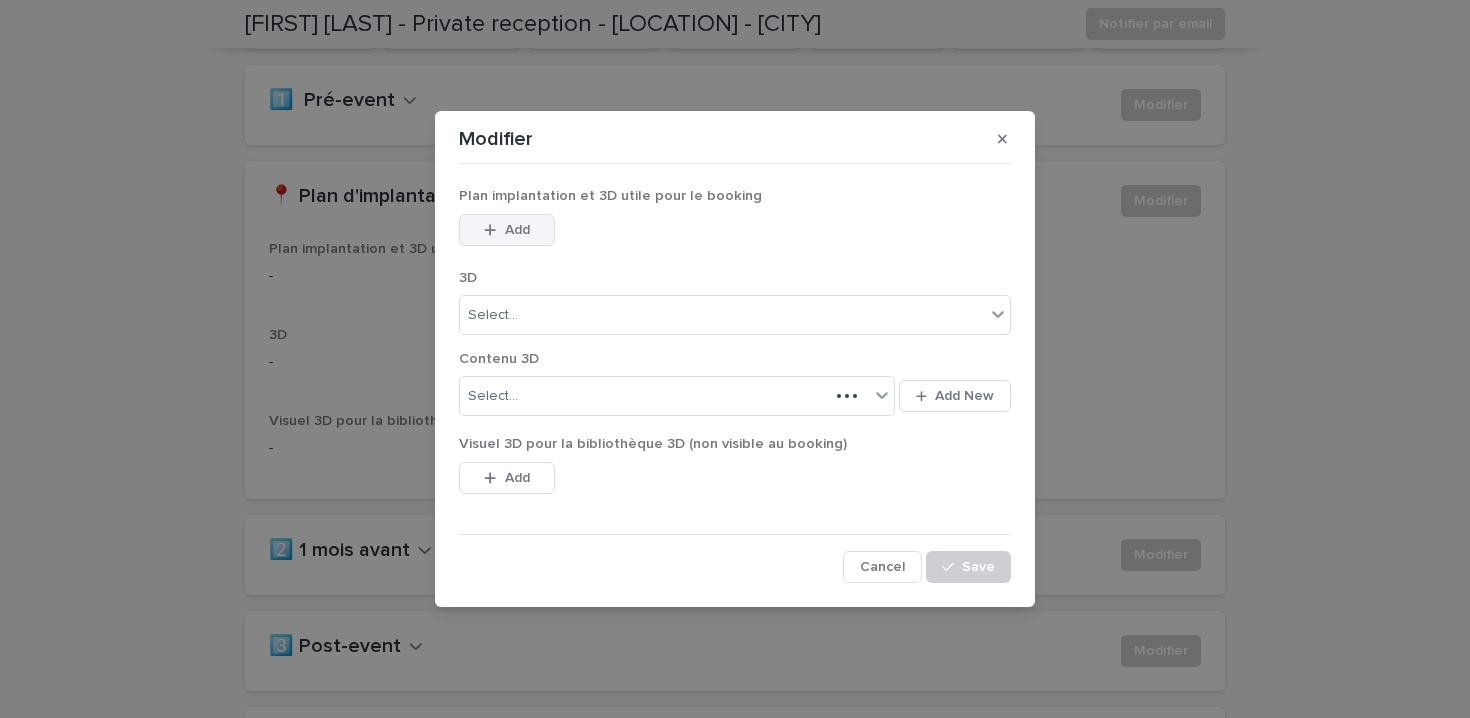 click on "Add" at bounding box center (517, 230) 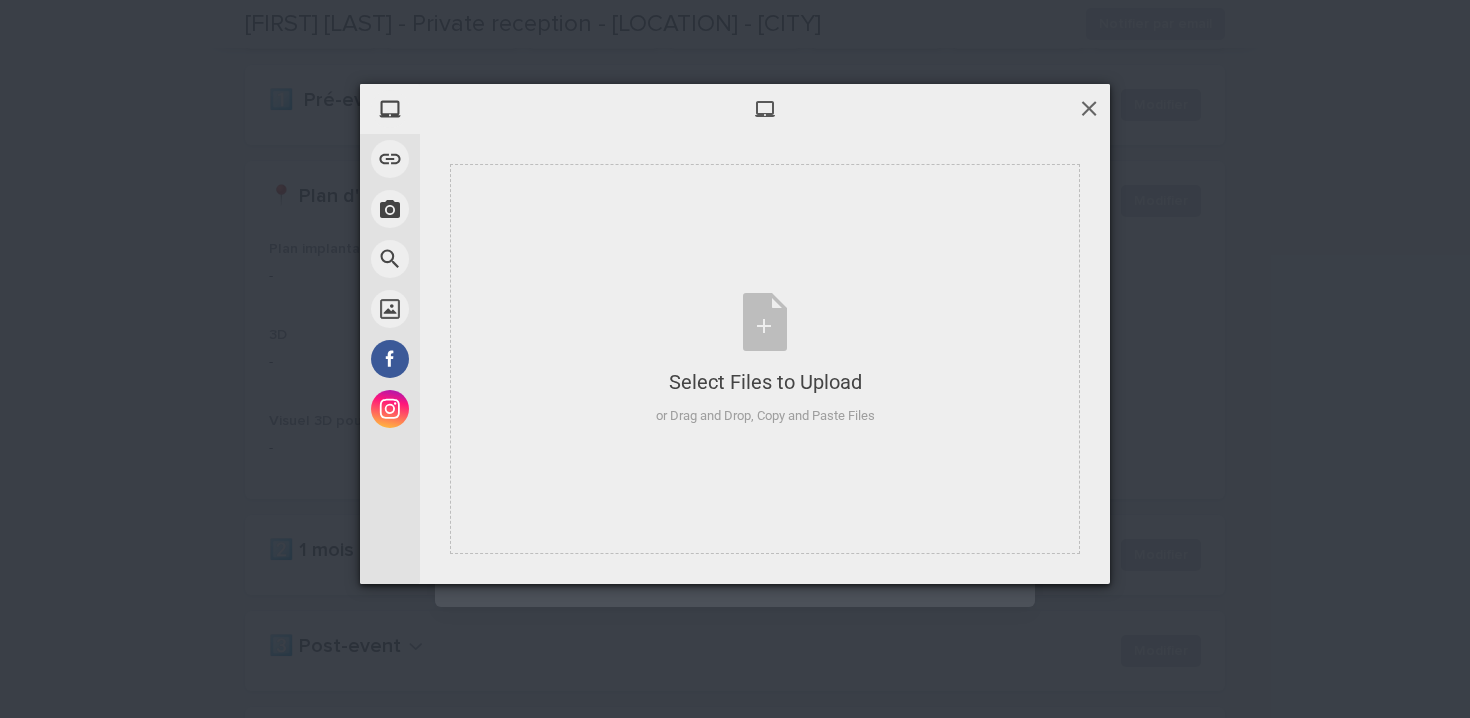 click at bounding box center [1089, 108] 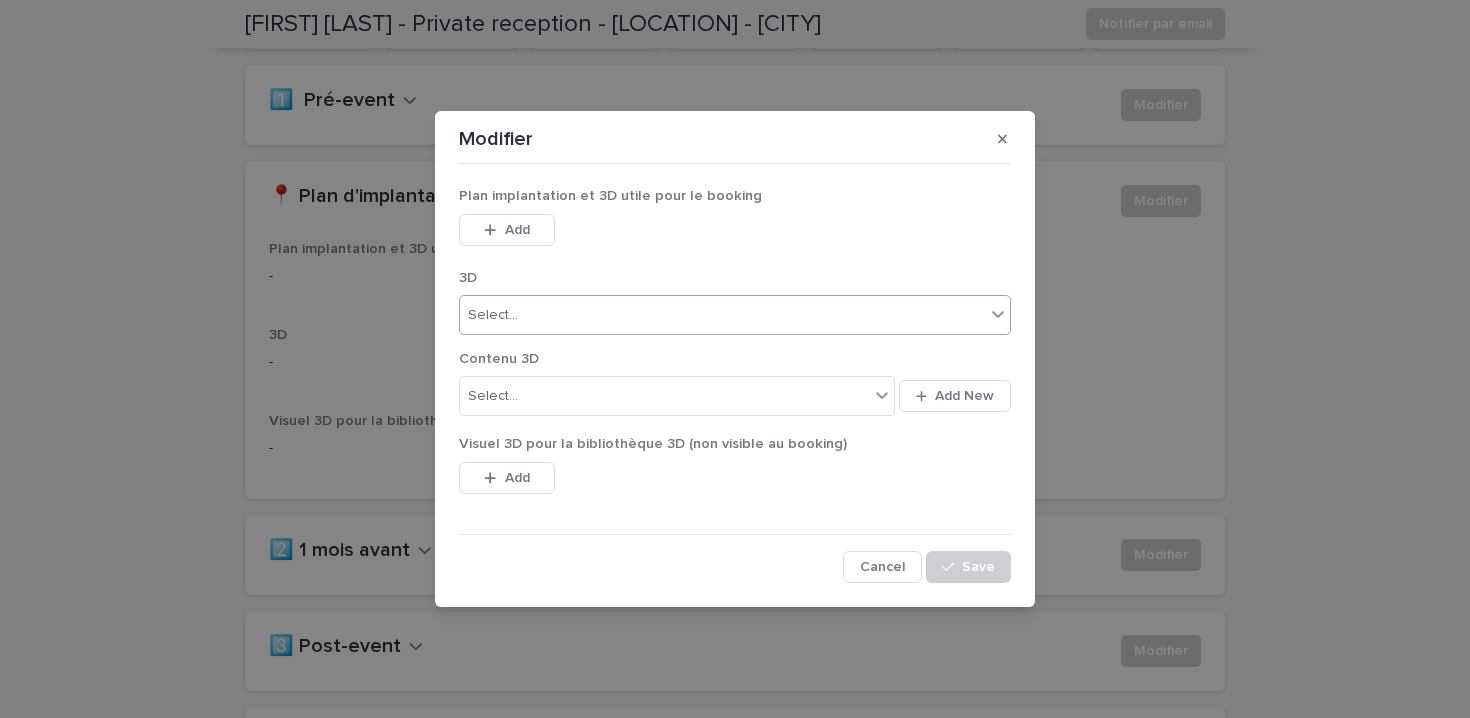 click on "Select..." at bounding box center (722, 315) 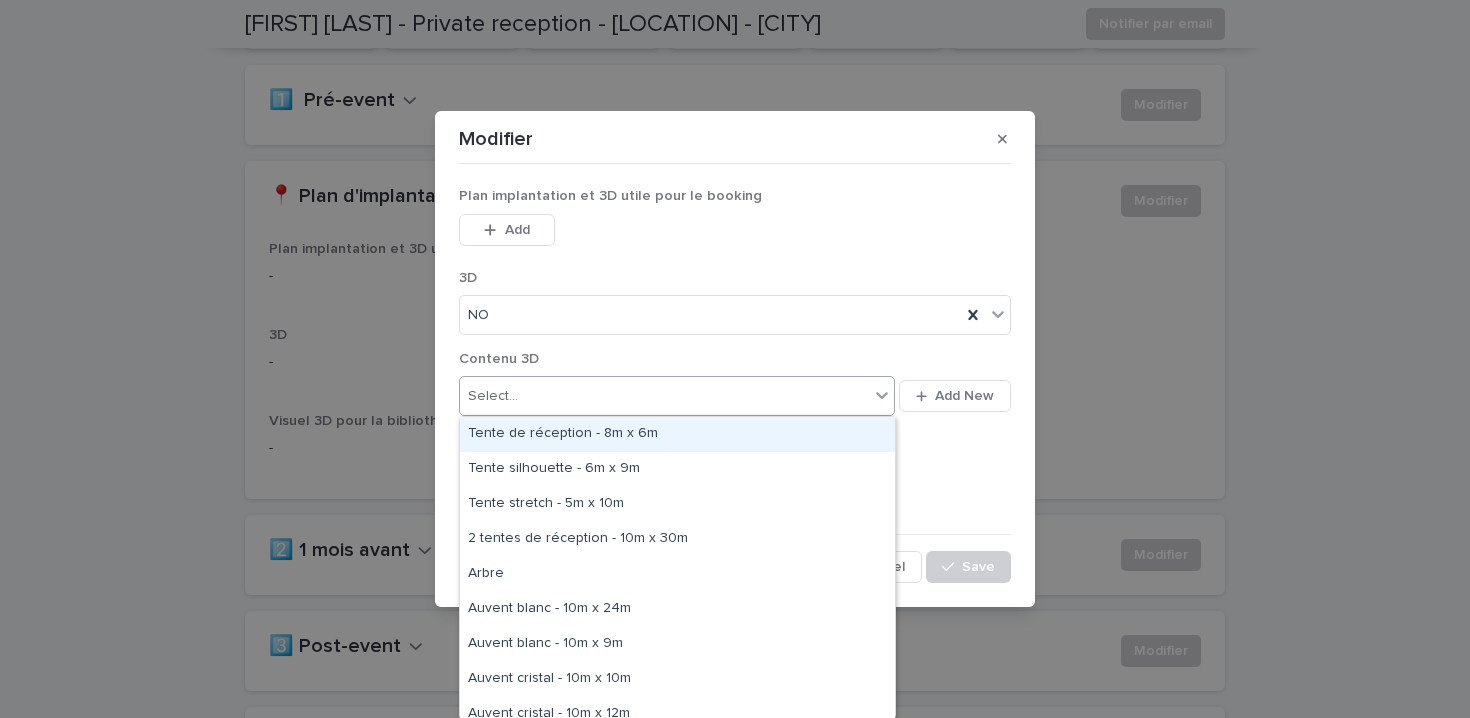 click on "Select..." at bounding box center [664, 396] 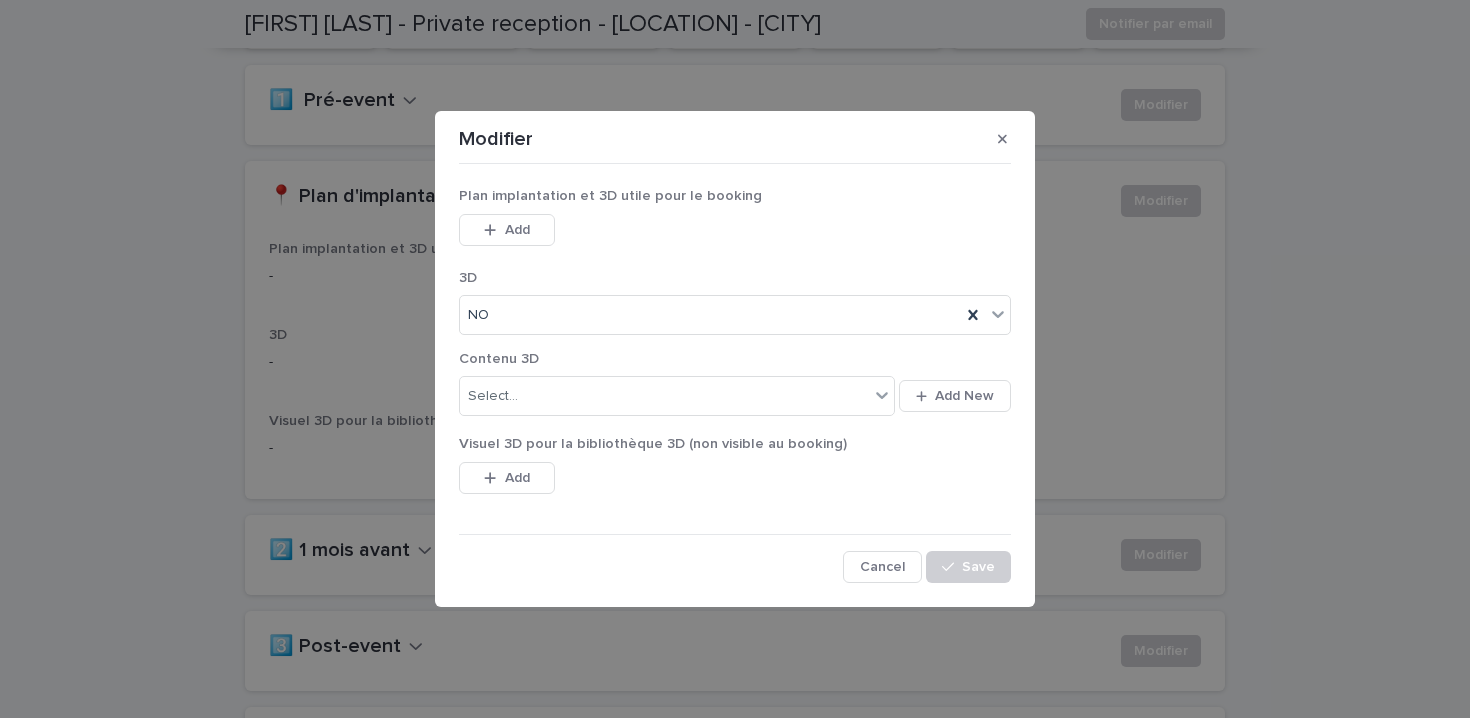 click on "This file cannot be opened Download File Add" at bounding box center [735, 234] 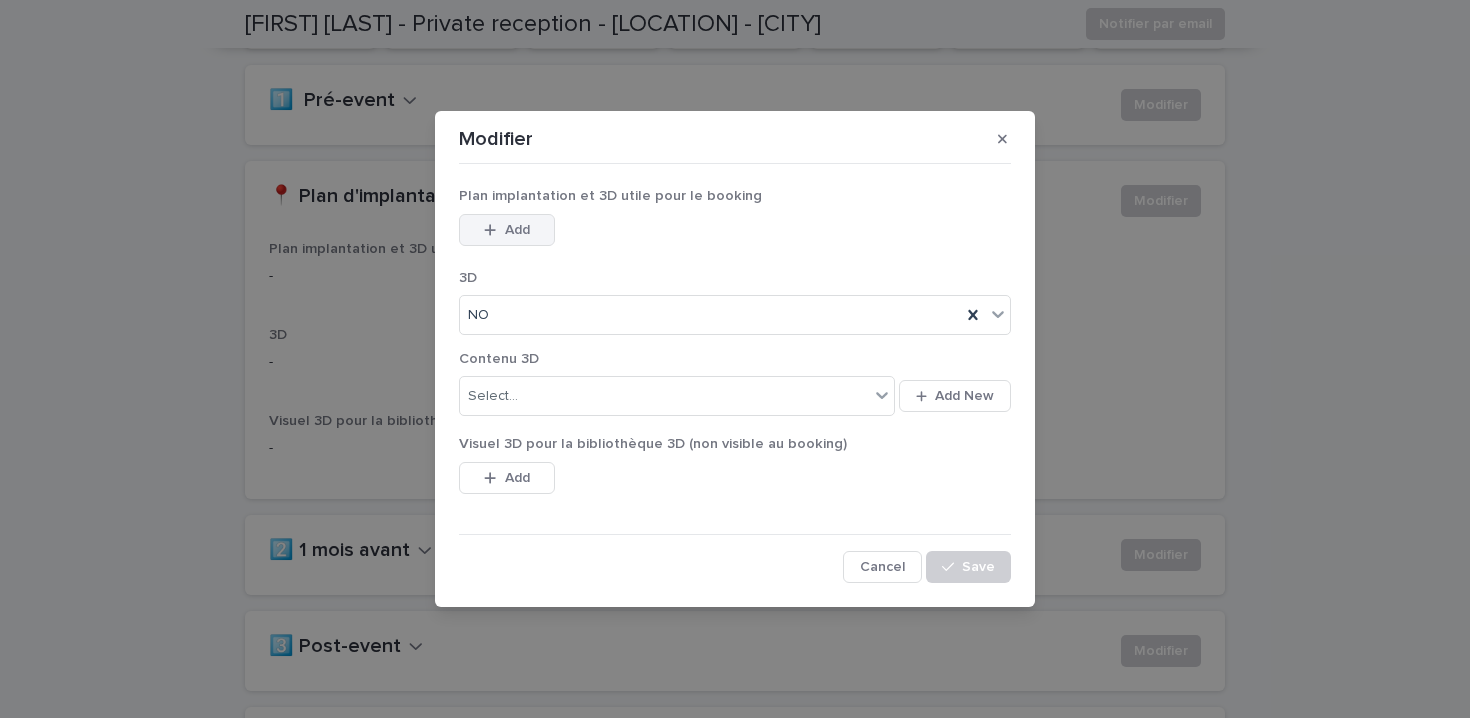 click on "Add" at bounding box center (507, 230) 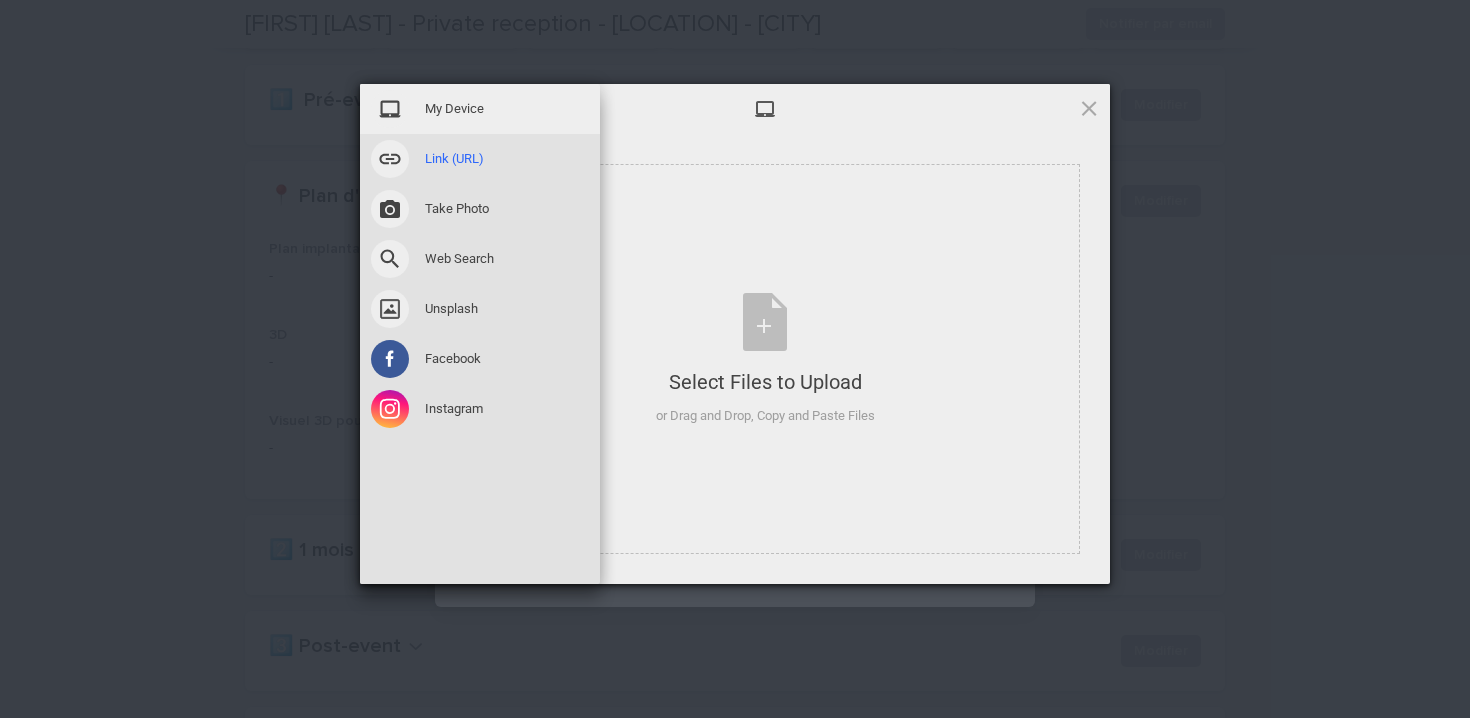 click at bounding box center [390, 159] 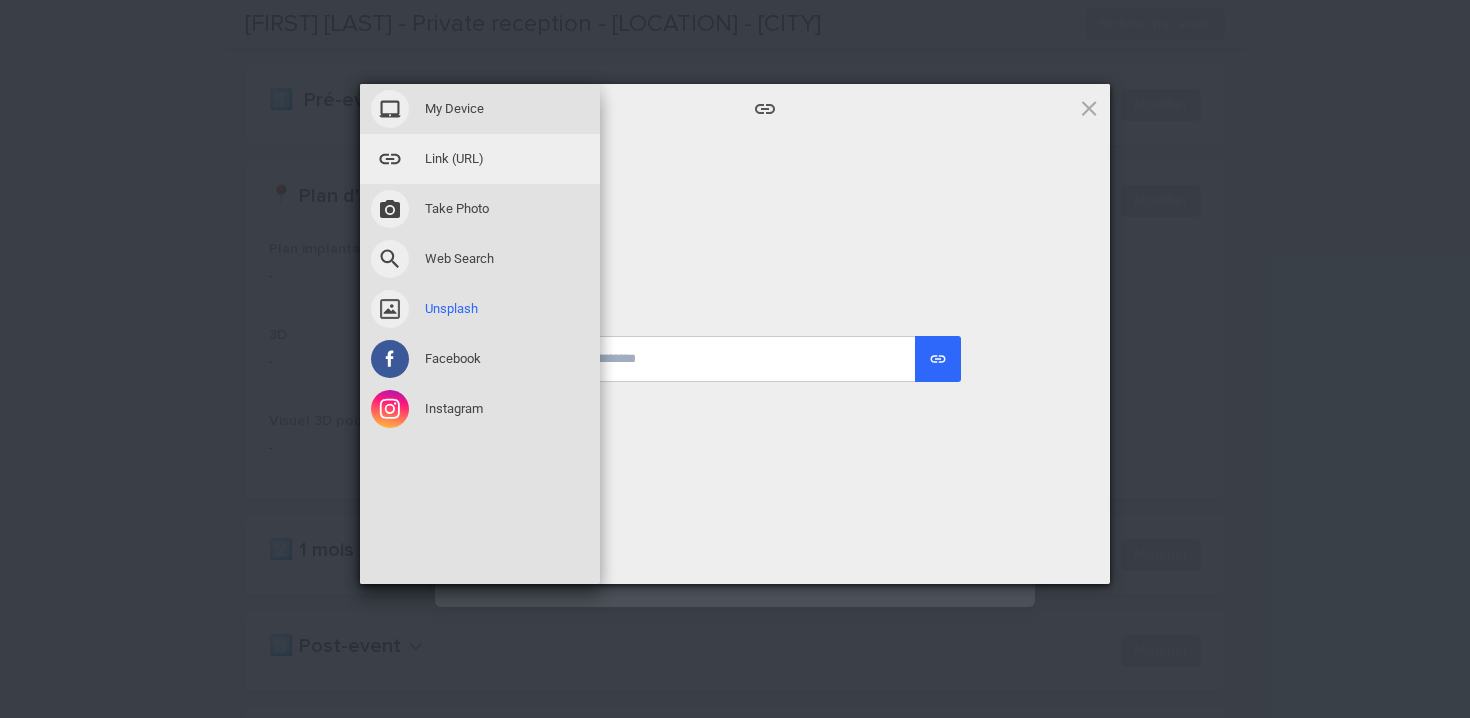 click at bounding box center (390, 309) 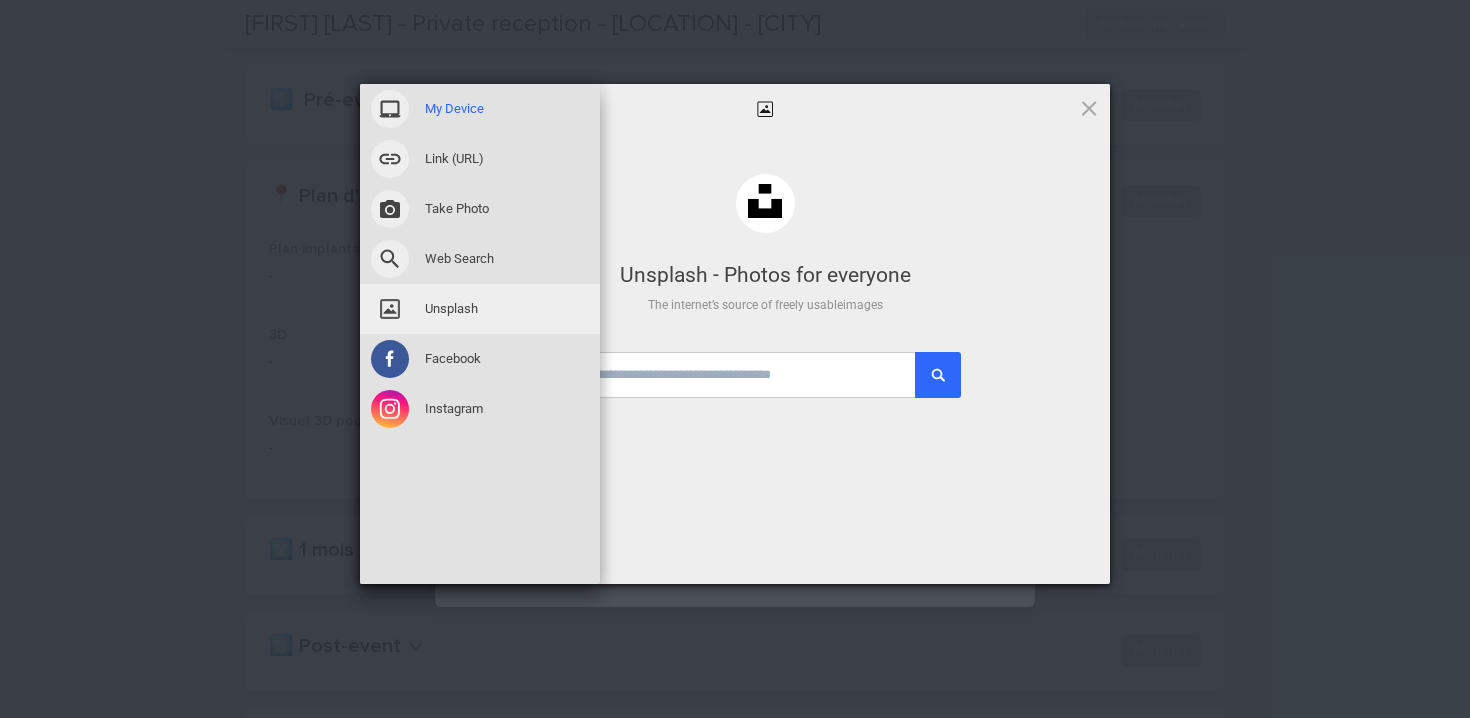 click at bounding box center (390, 109) 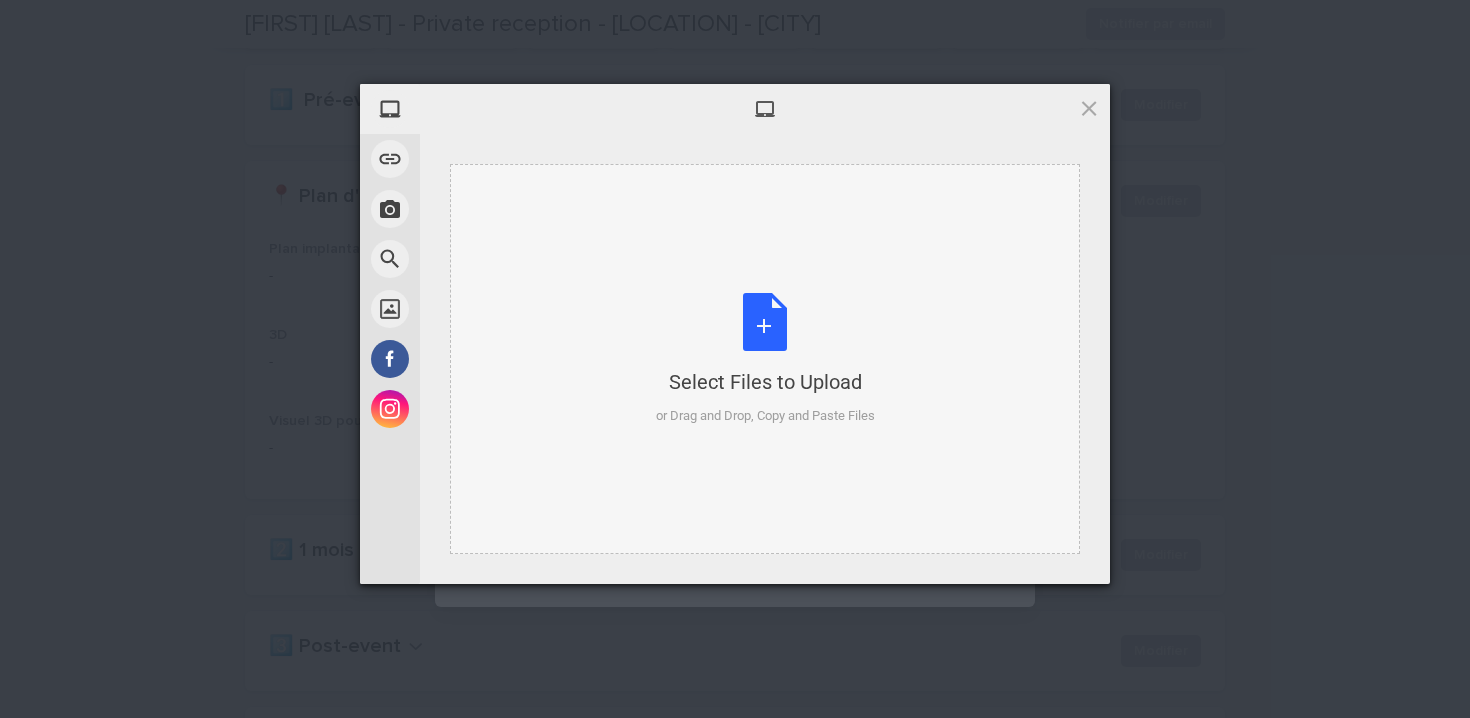 click on "Select Files to Upload" at bounding box center (765, 382) 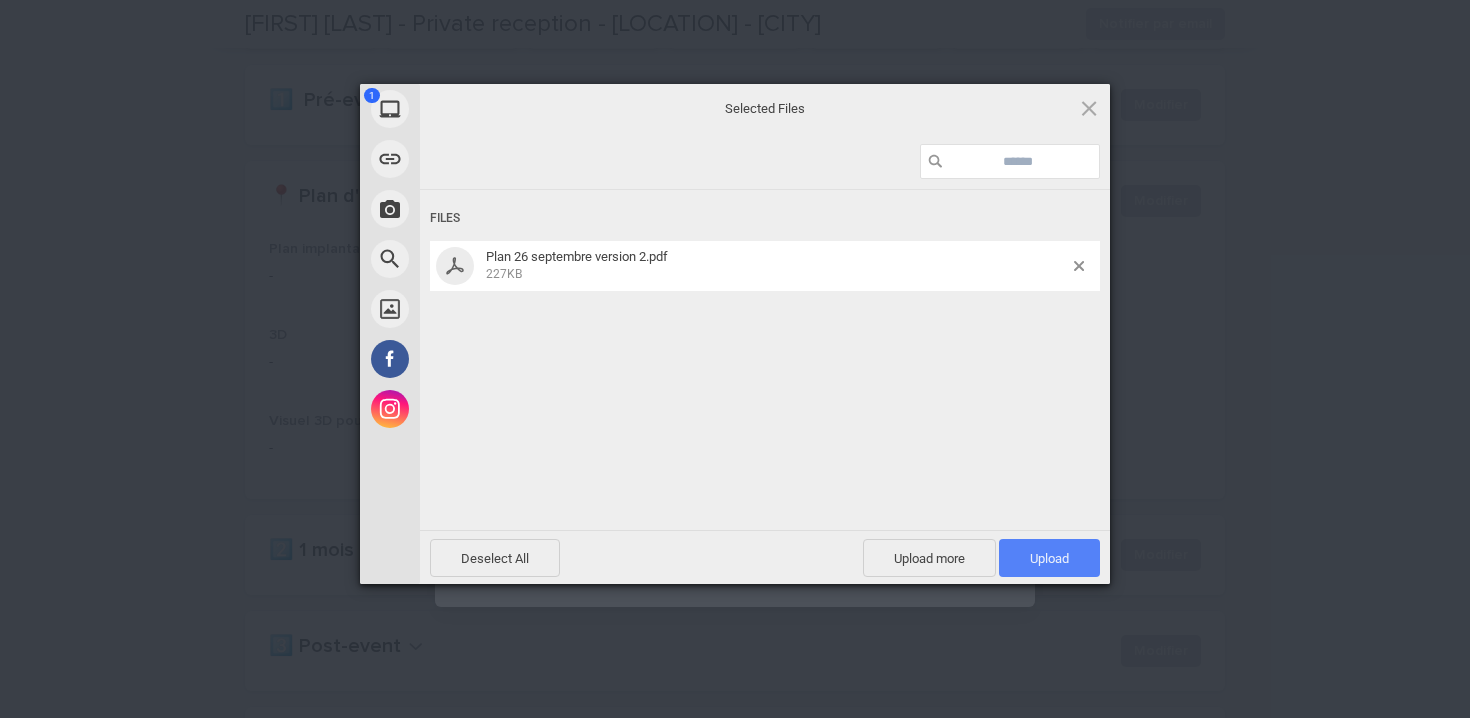 click on "Upload
1" at bounding box center (1049, 558) 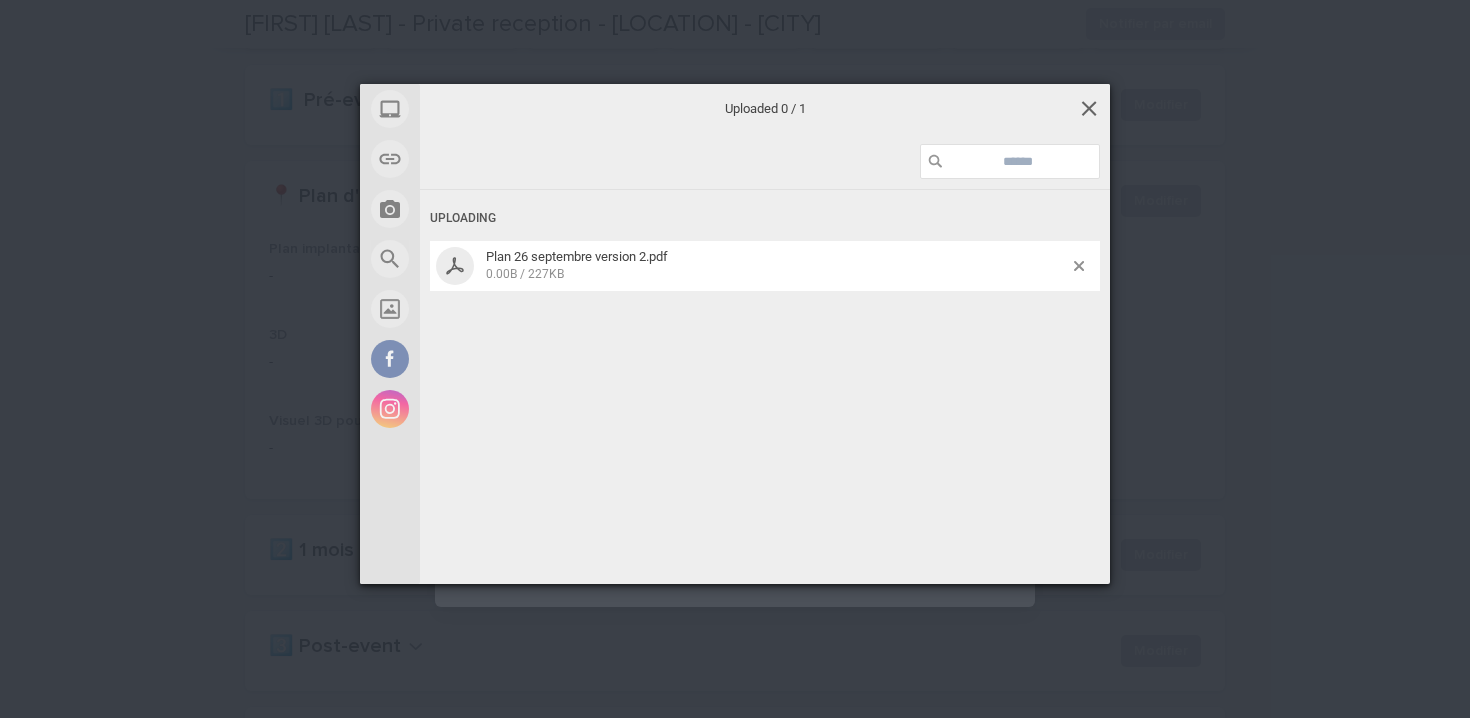 click at bounding box center [1089, 108] 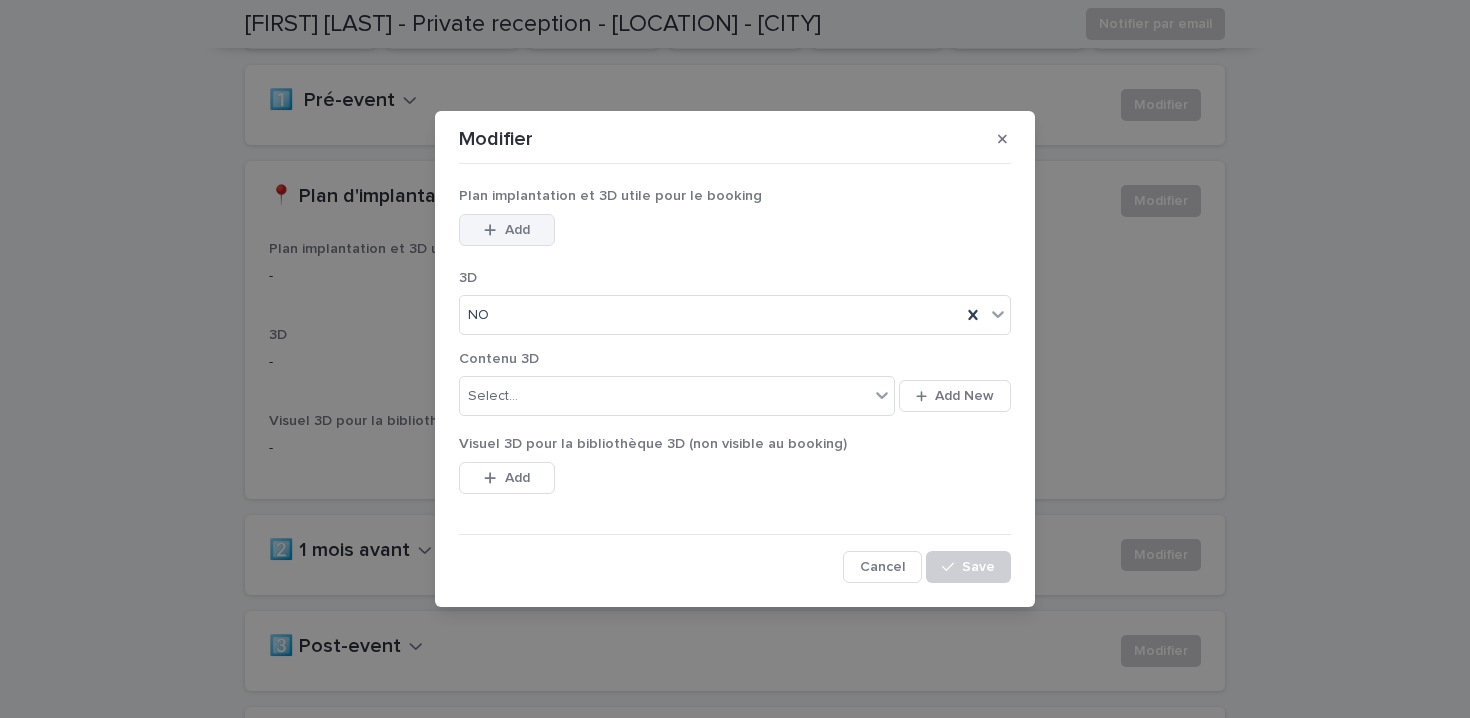 click on "Add" at bounding box center (507, 230) 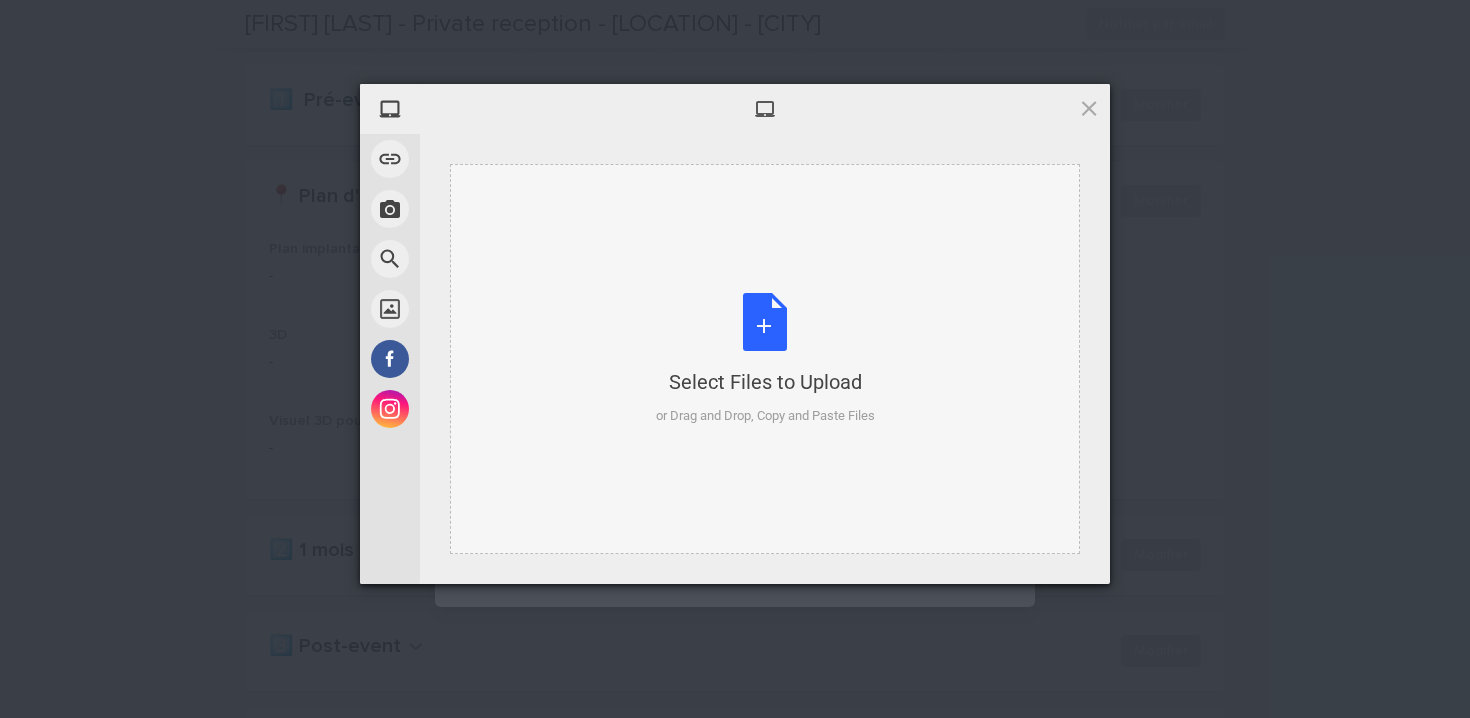 click on "Select Files to Upload
or Drag and Drop, Copy and Paste Files" at bounding box center (765, 359) 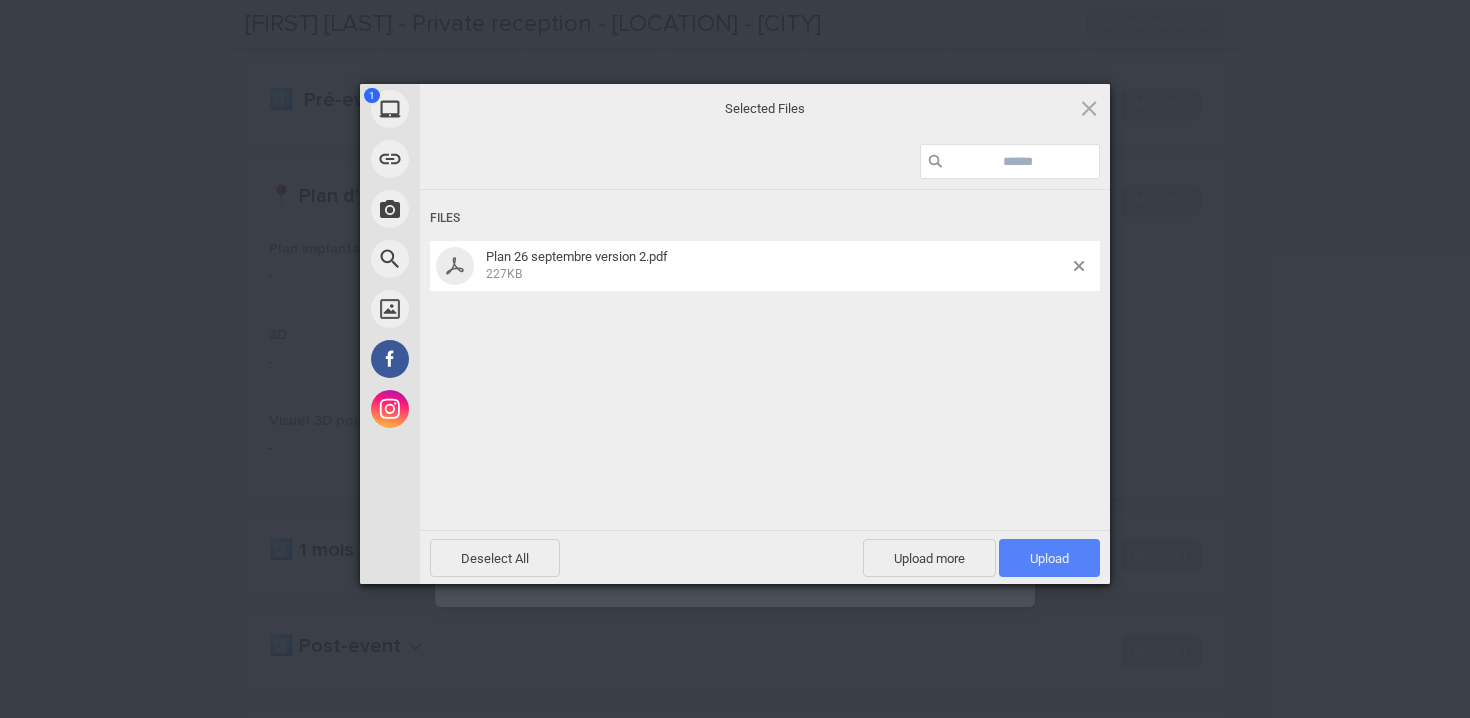 click on "Upload
1" at bounding box center (1049, 558) 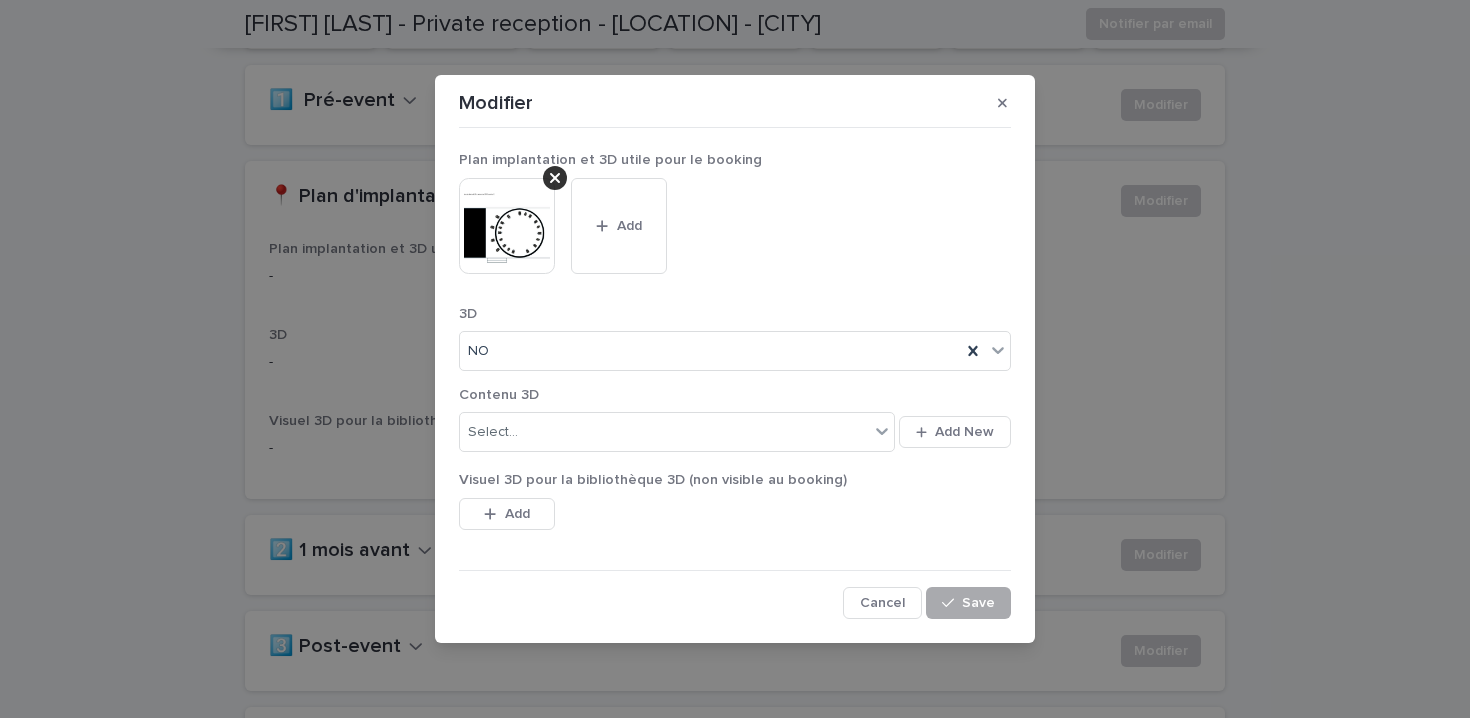 click on "Save" at bounding box center (978, 603) 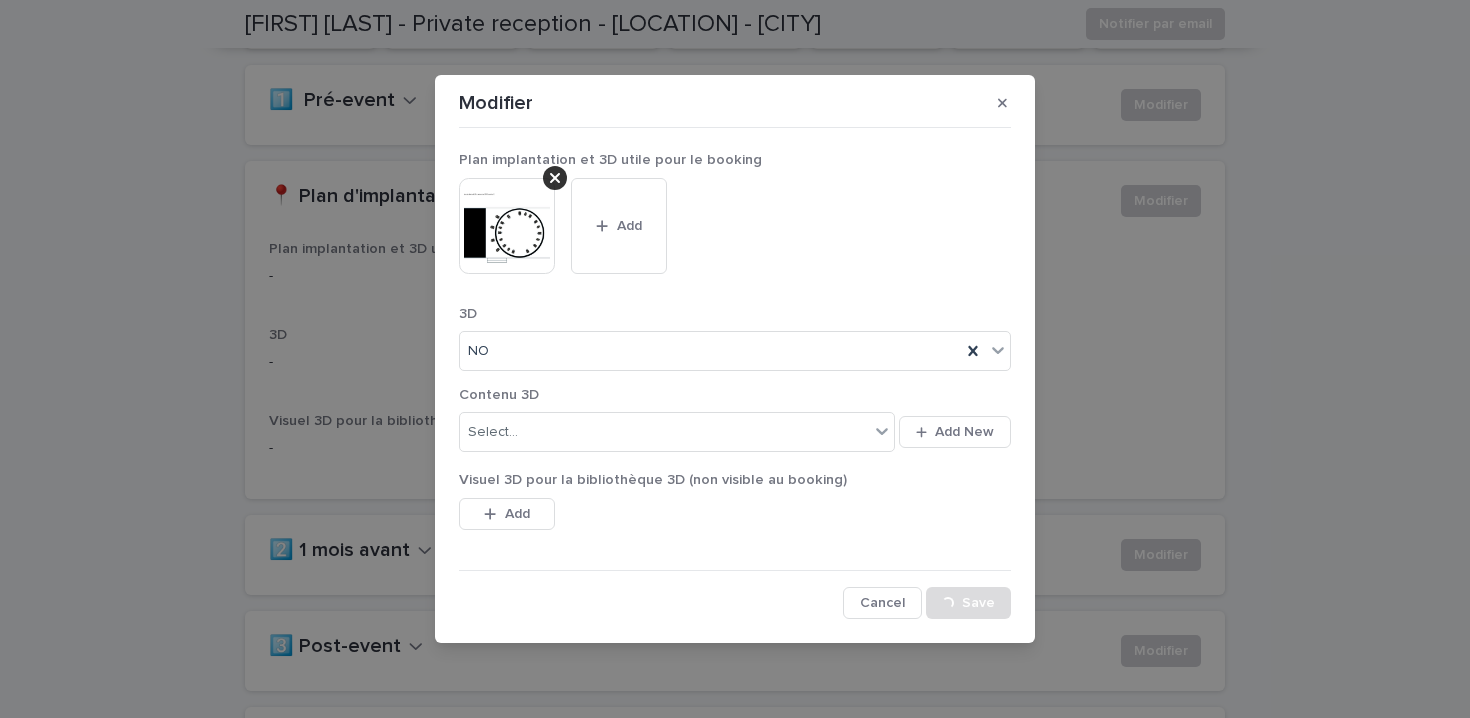 scroll, scrollTop: 459, scrollLeft: 0, axis: vertical 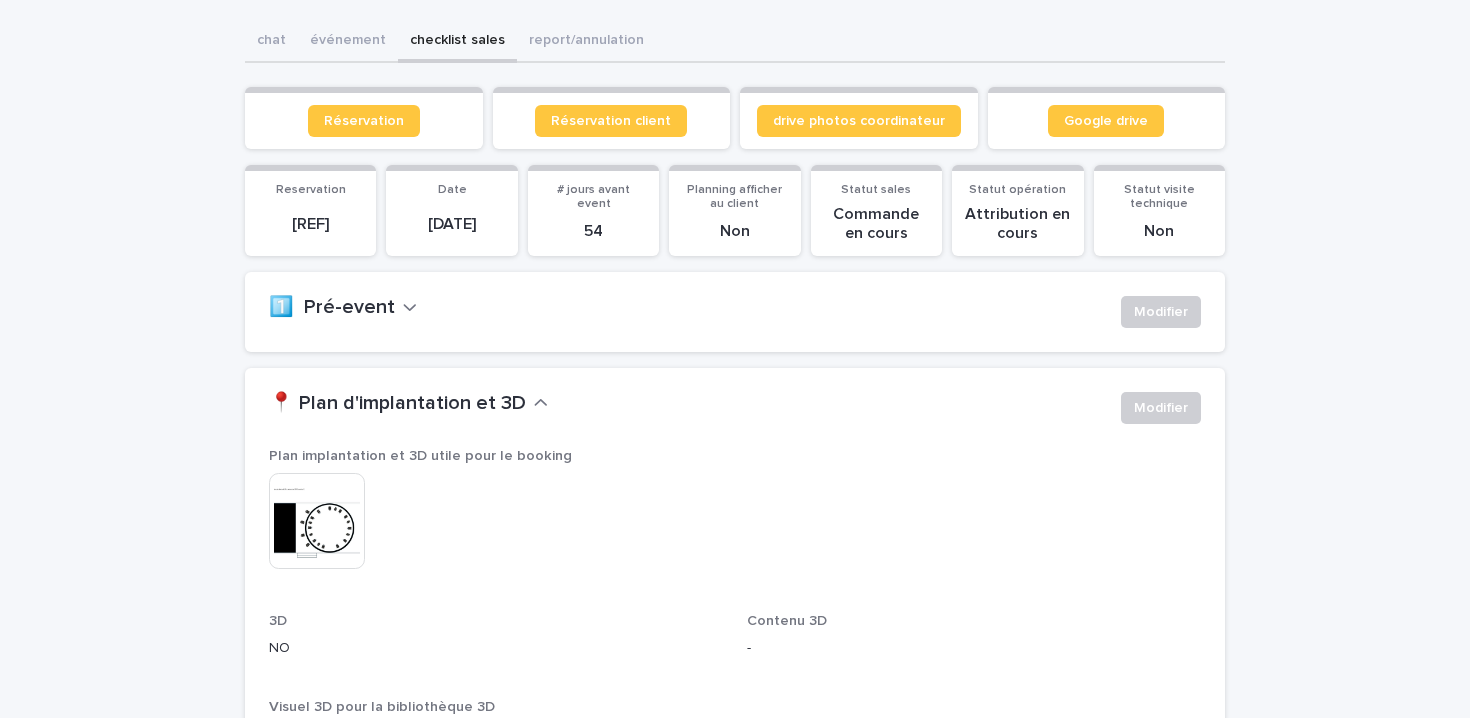 click on "1️⃣  Pré-event" at bounding box center [332, 308] 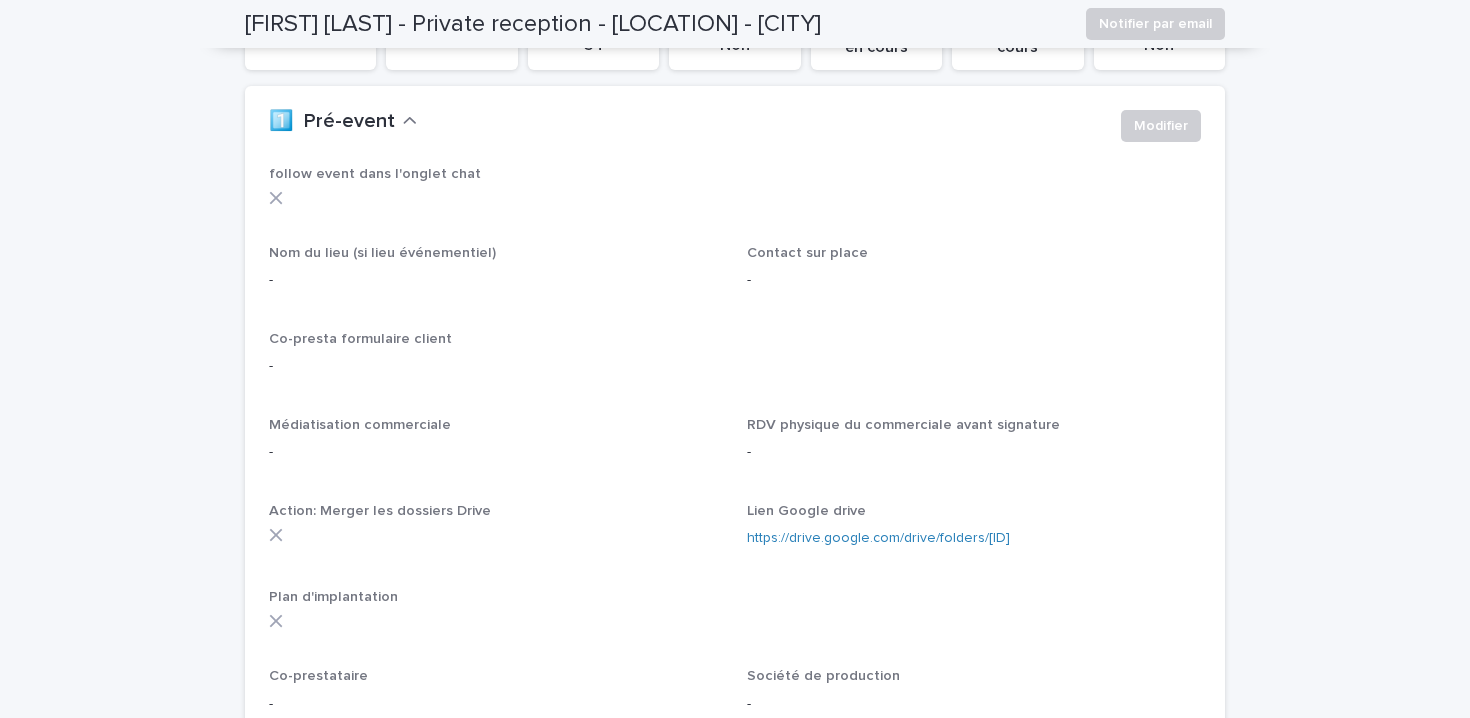 scroll, scrollTop: 420, scrollLeft: 0, axis: vertical 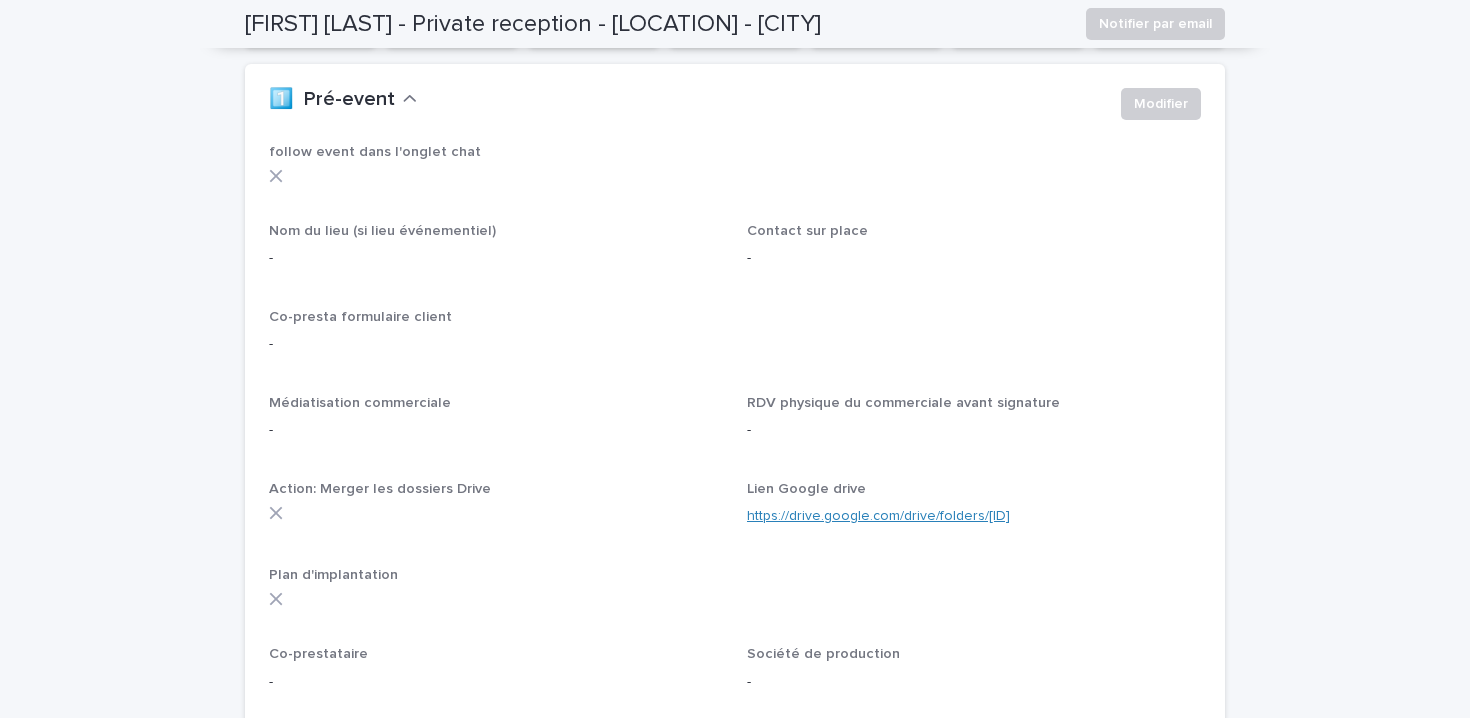 click on "https://drive.google.com/drive/folders/[ID]" at bounding box center (878, 516) 